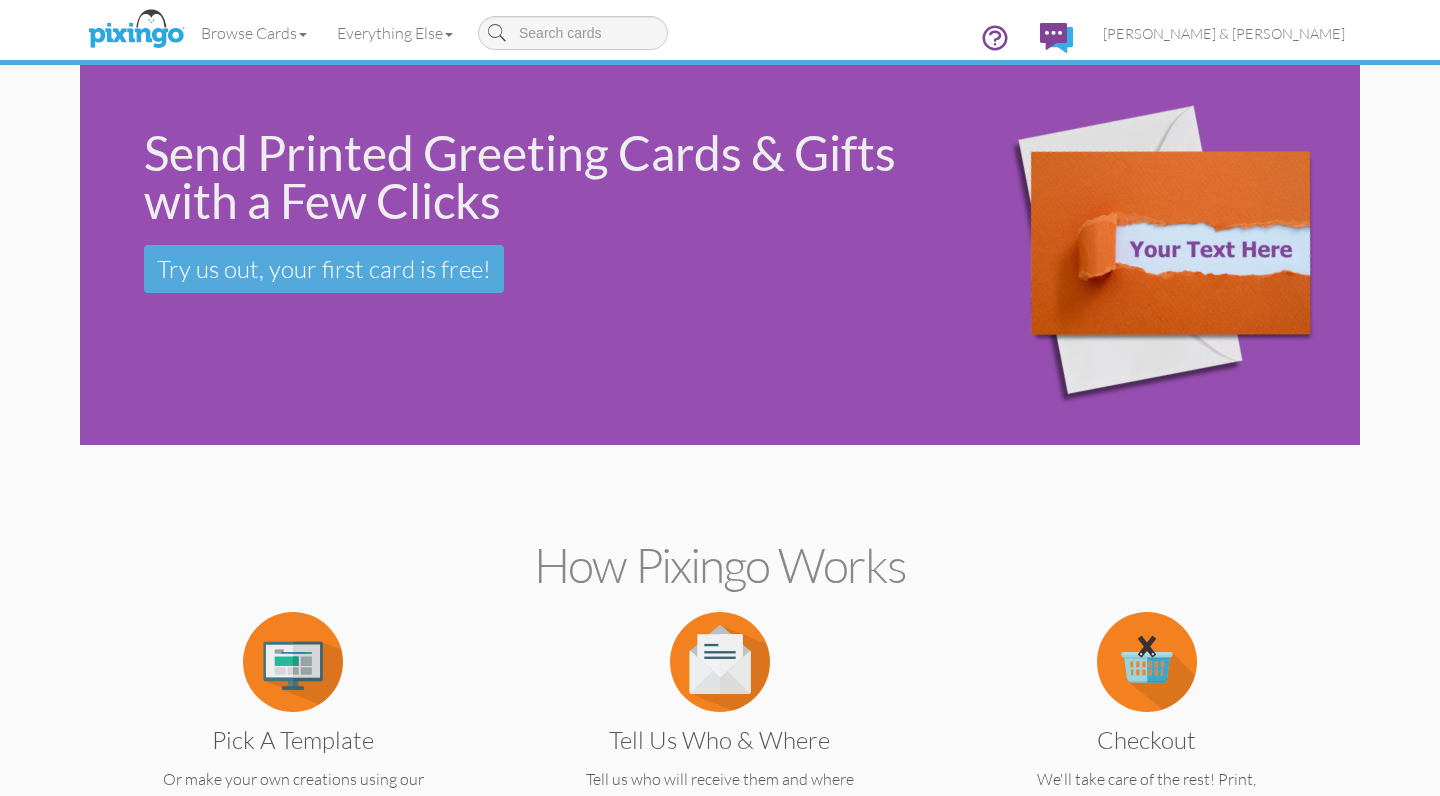 scroll, scrollTop: 0, scrollLeft: 0, axis: both 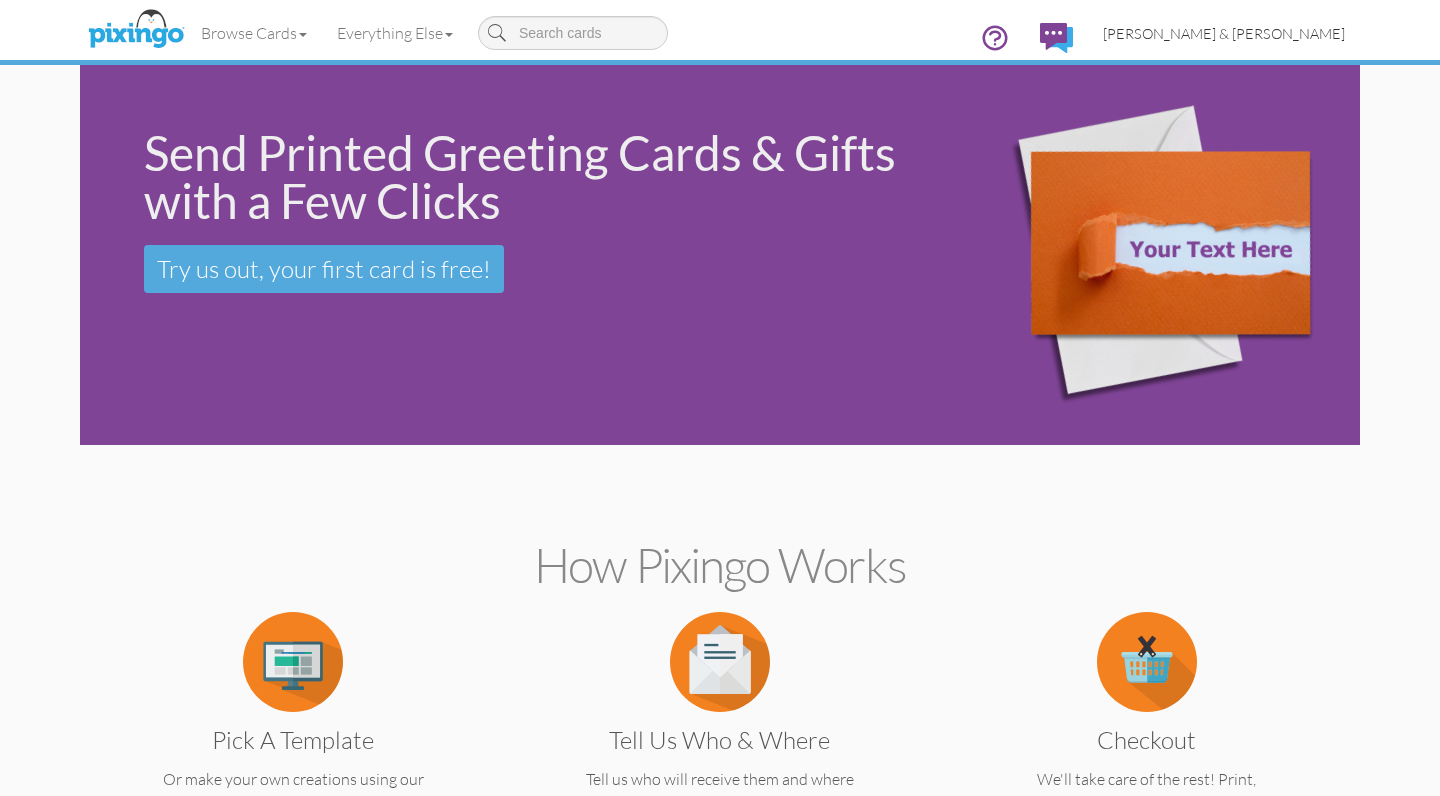 click on "[PERSON_NAME] & [PERSON_NAME]" at bounding box center (1224, 33) 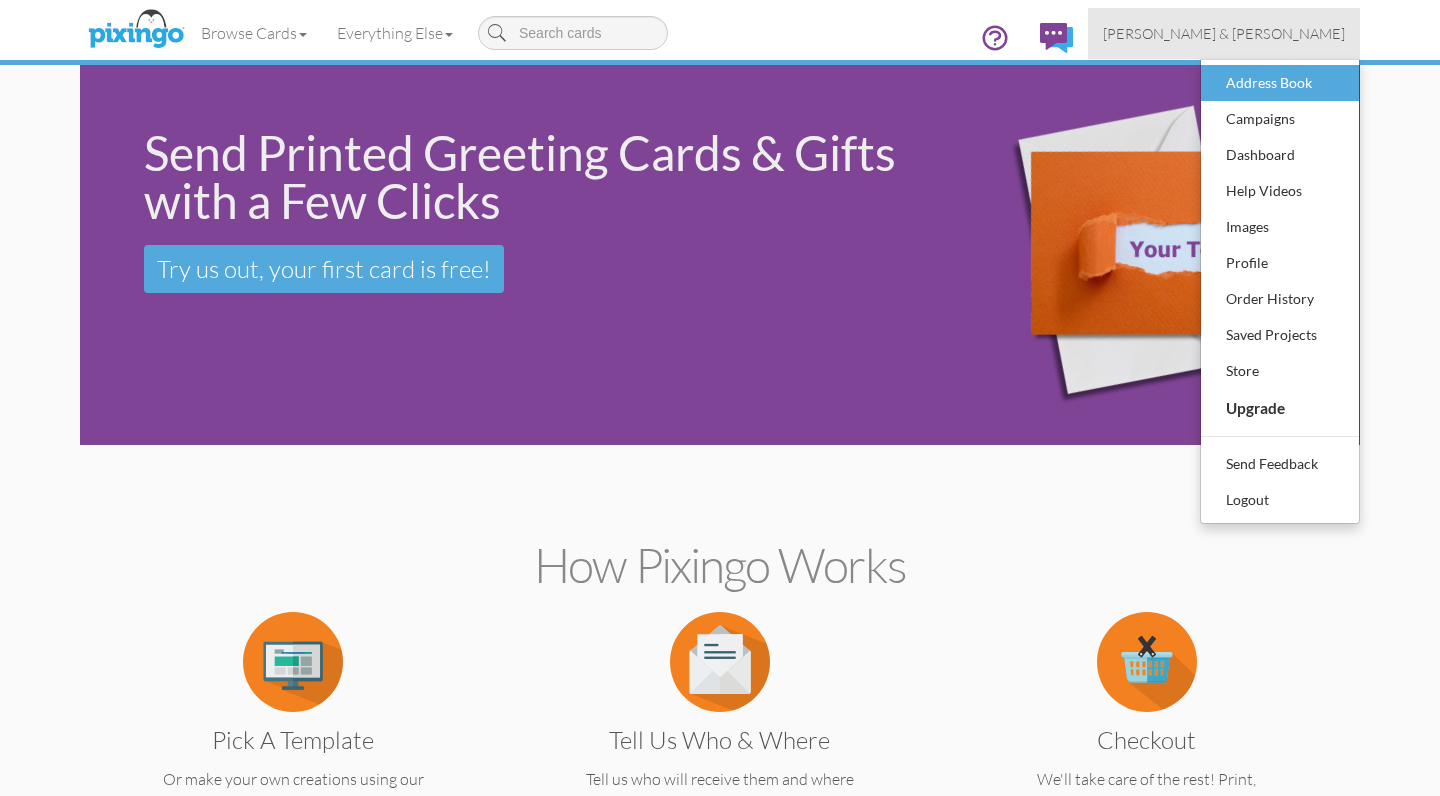 click on "Address Book" at bounding box center [1280, 83] 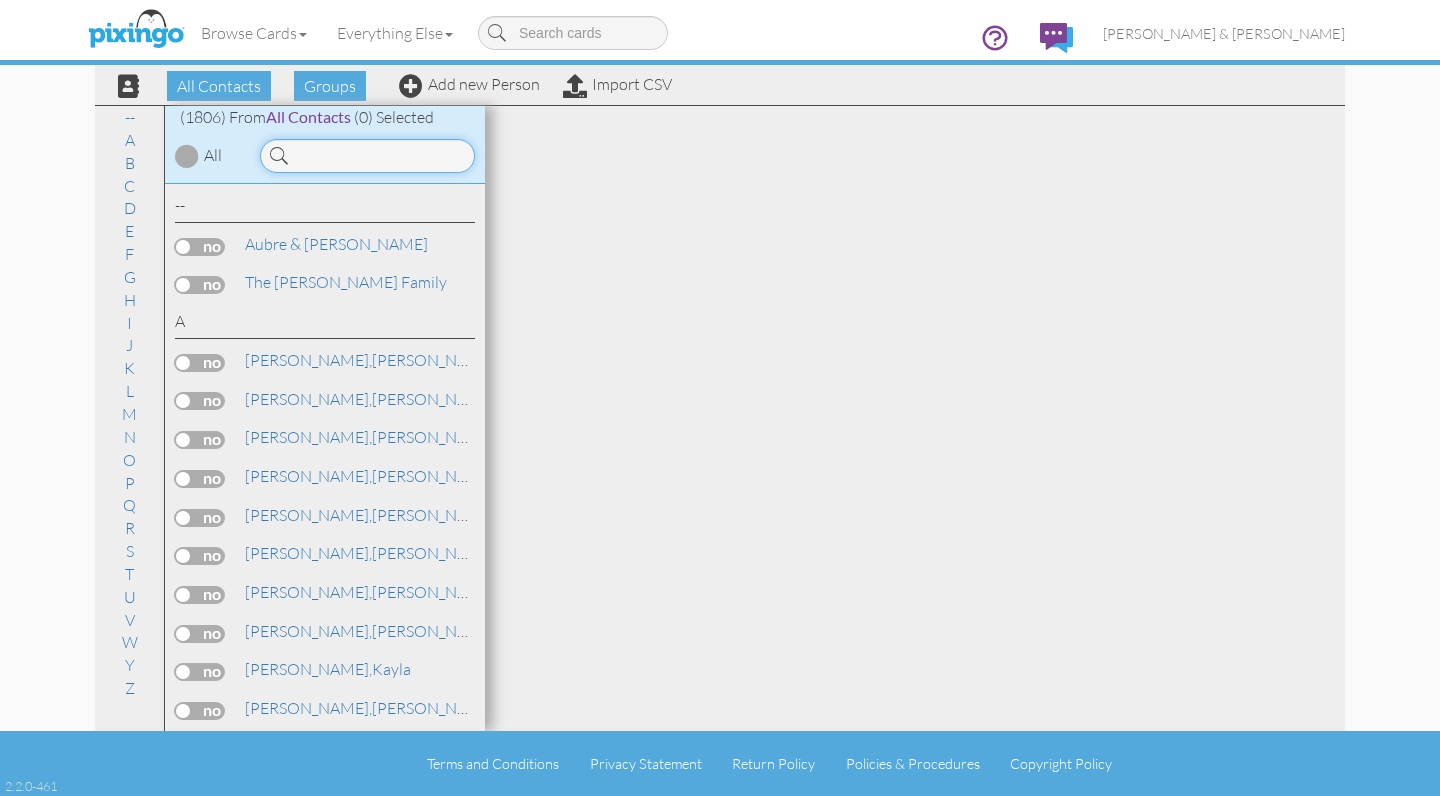 click at bounding box center (367, 156) 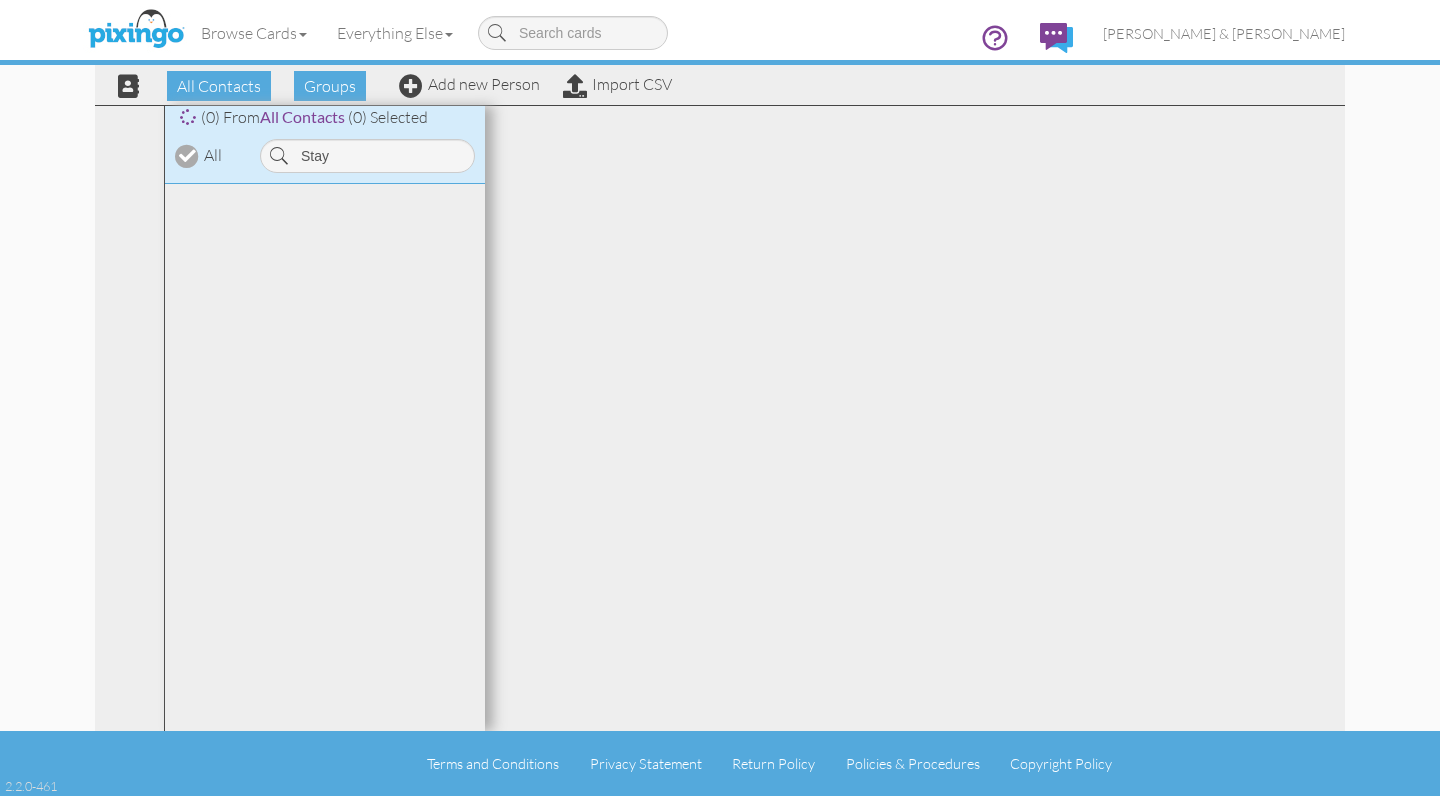 drag, startPoint x: 340, startPoint y: 188, endPoint x: 299, endPoint y: 389, distance: 205.13898 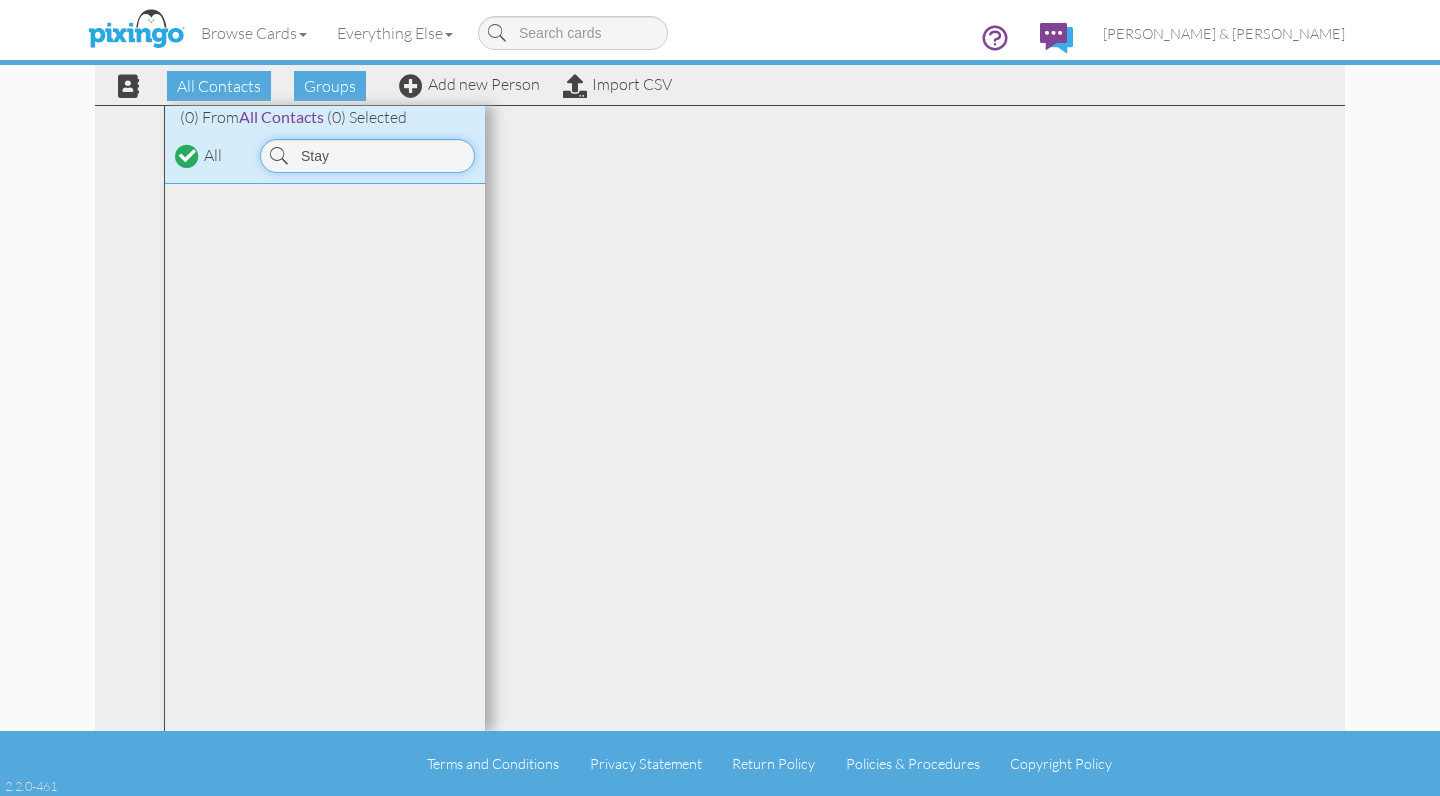 click on "Stay" at bounding box center [367, 156] 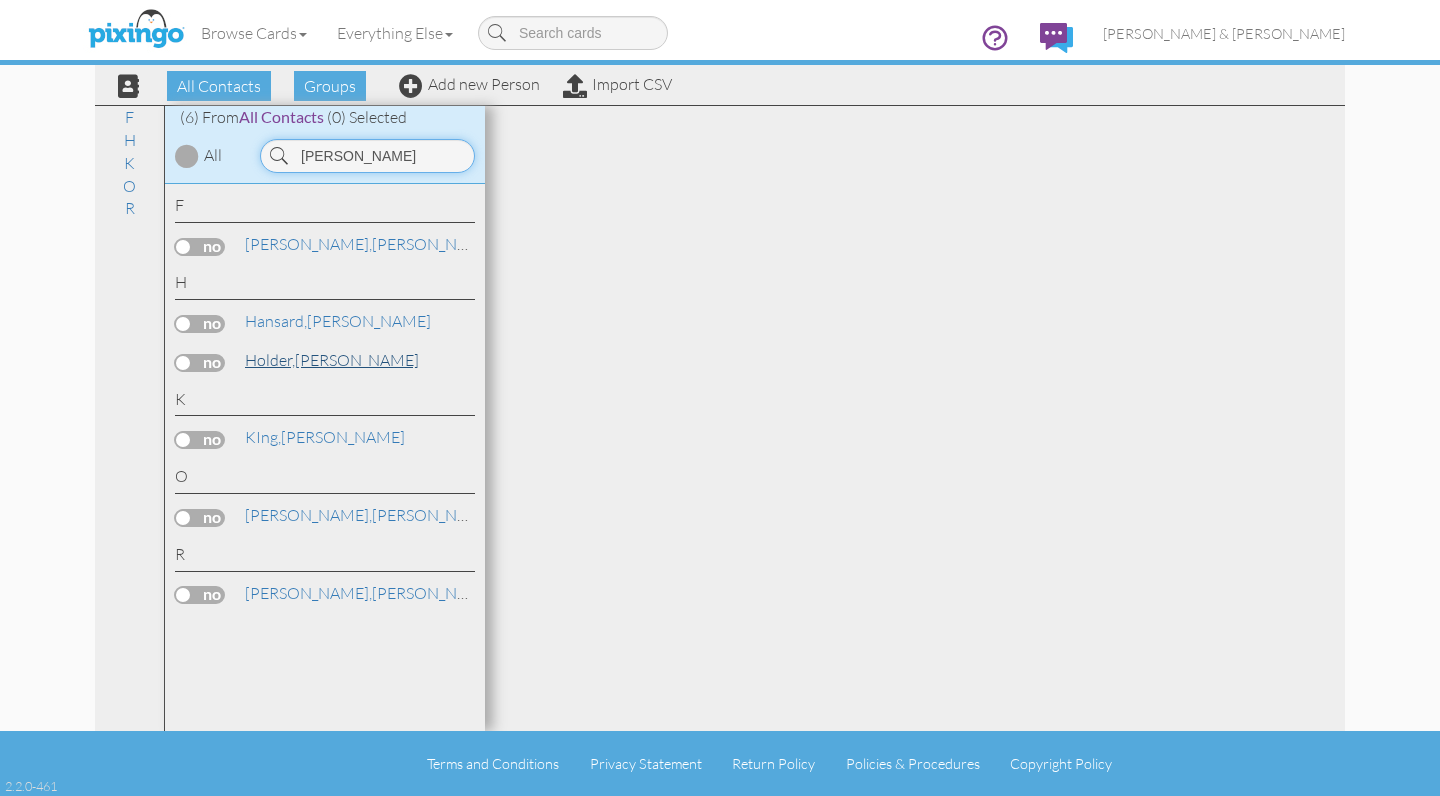 type on "[PERSON_NAME]" 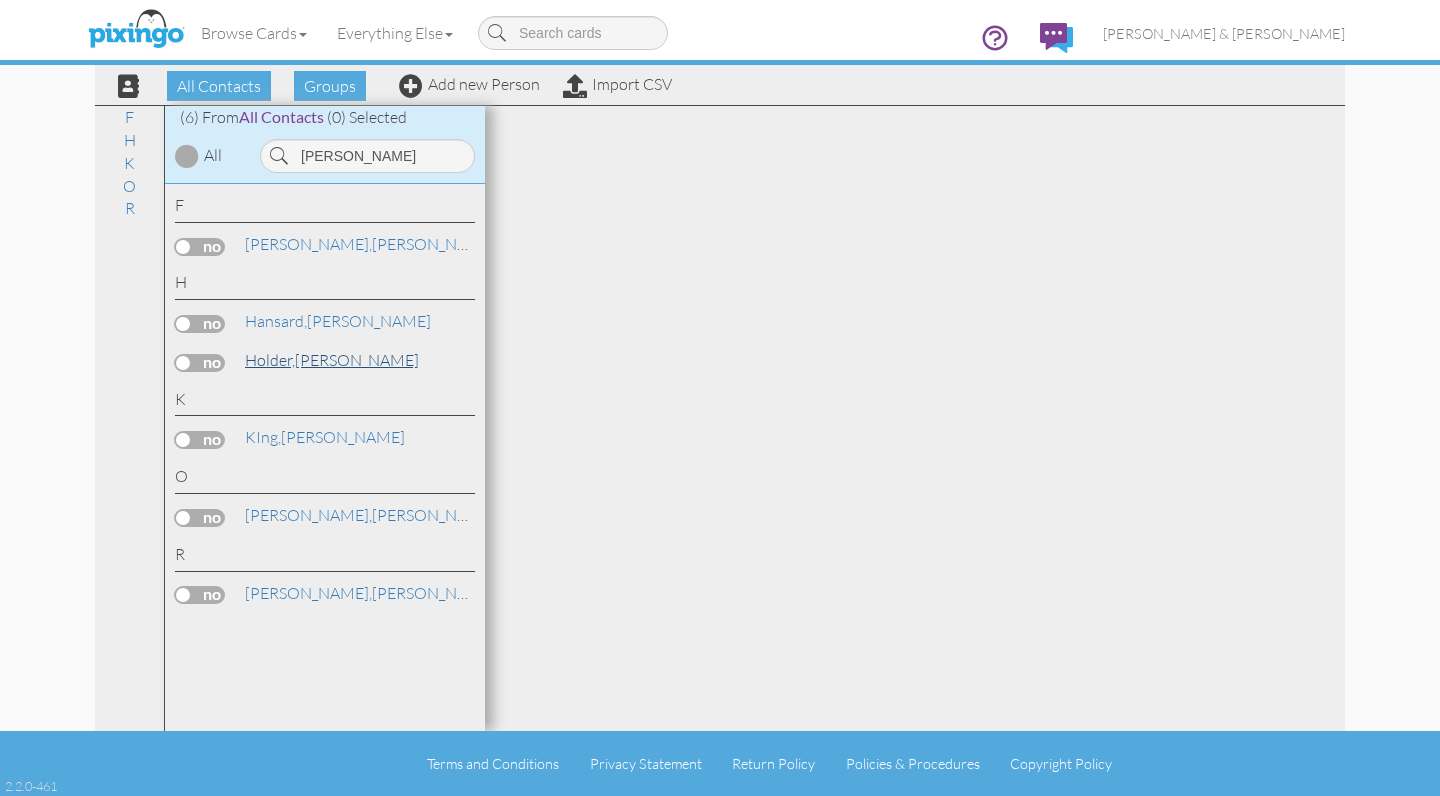 click on "Holder," at bounding box center [270, 360] 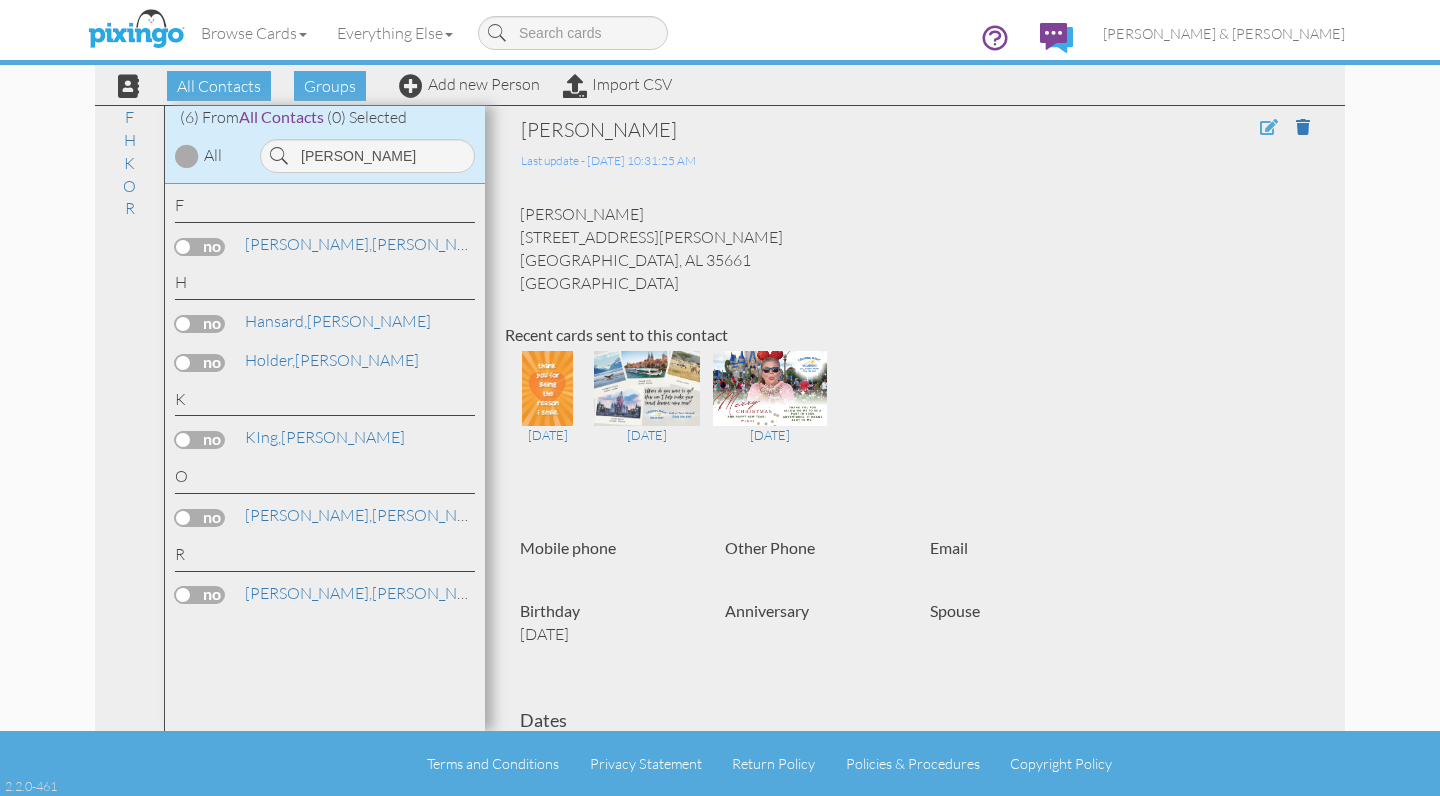 click at bounding box center [1269, 127] 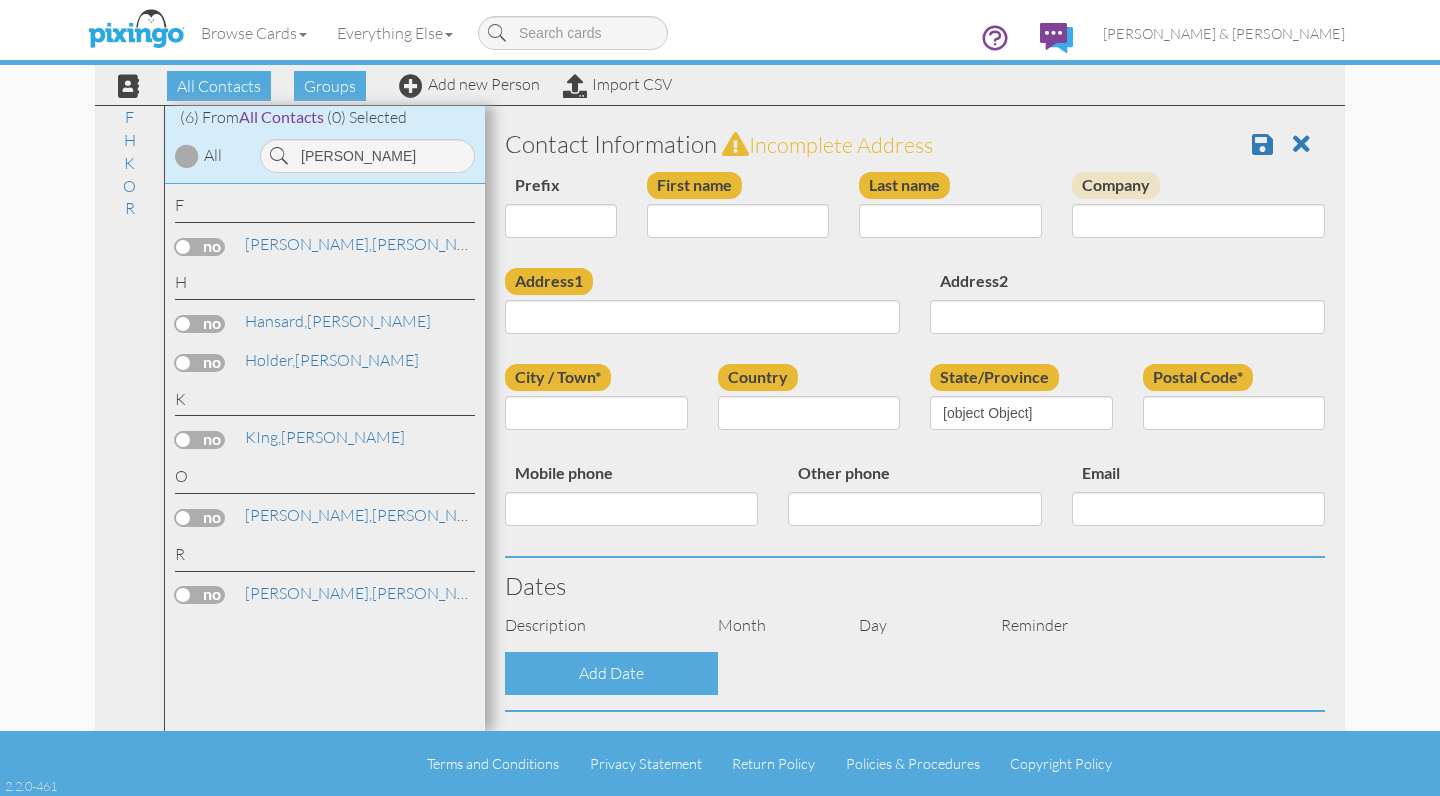 type on "[PERSON_NAME]" 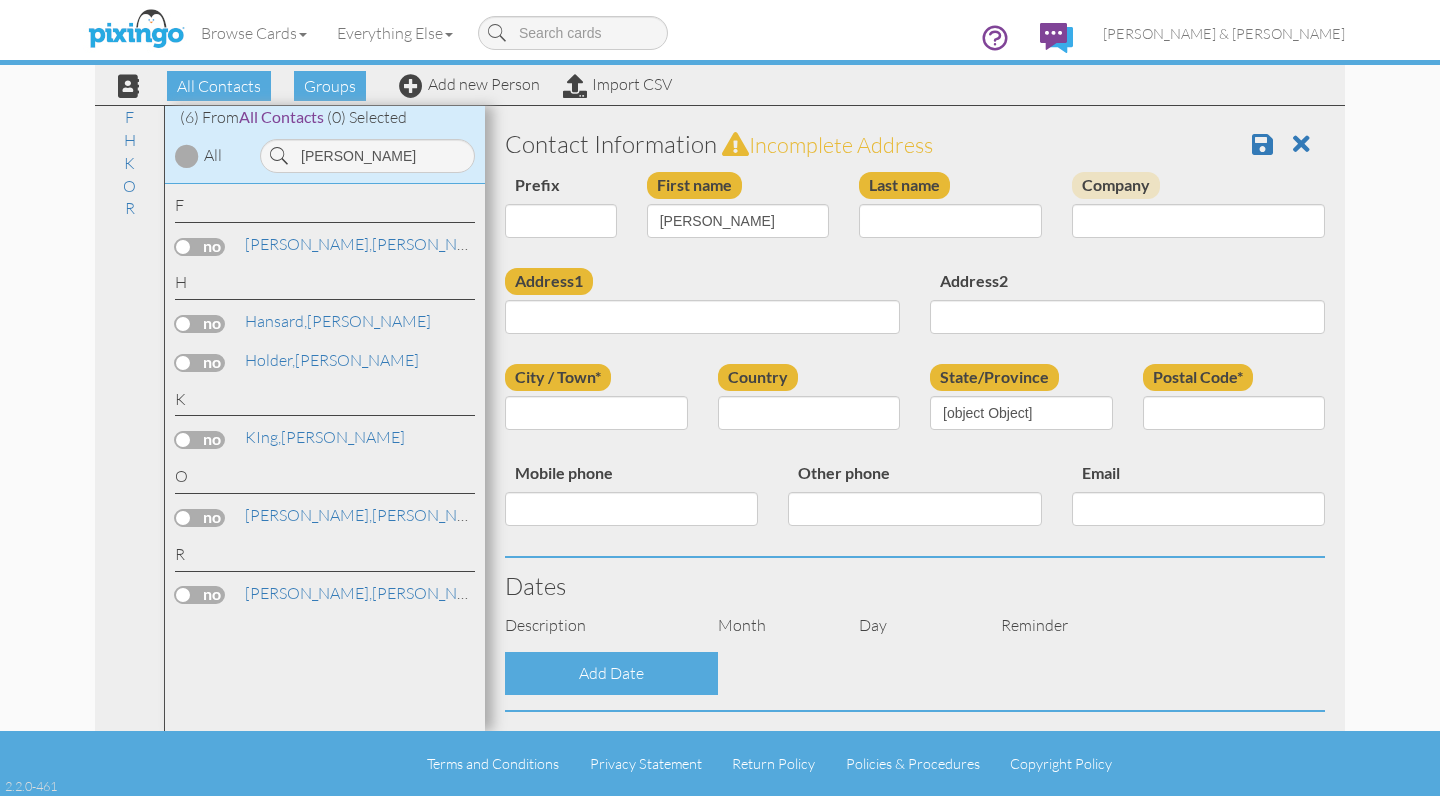 type on "Holder" 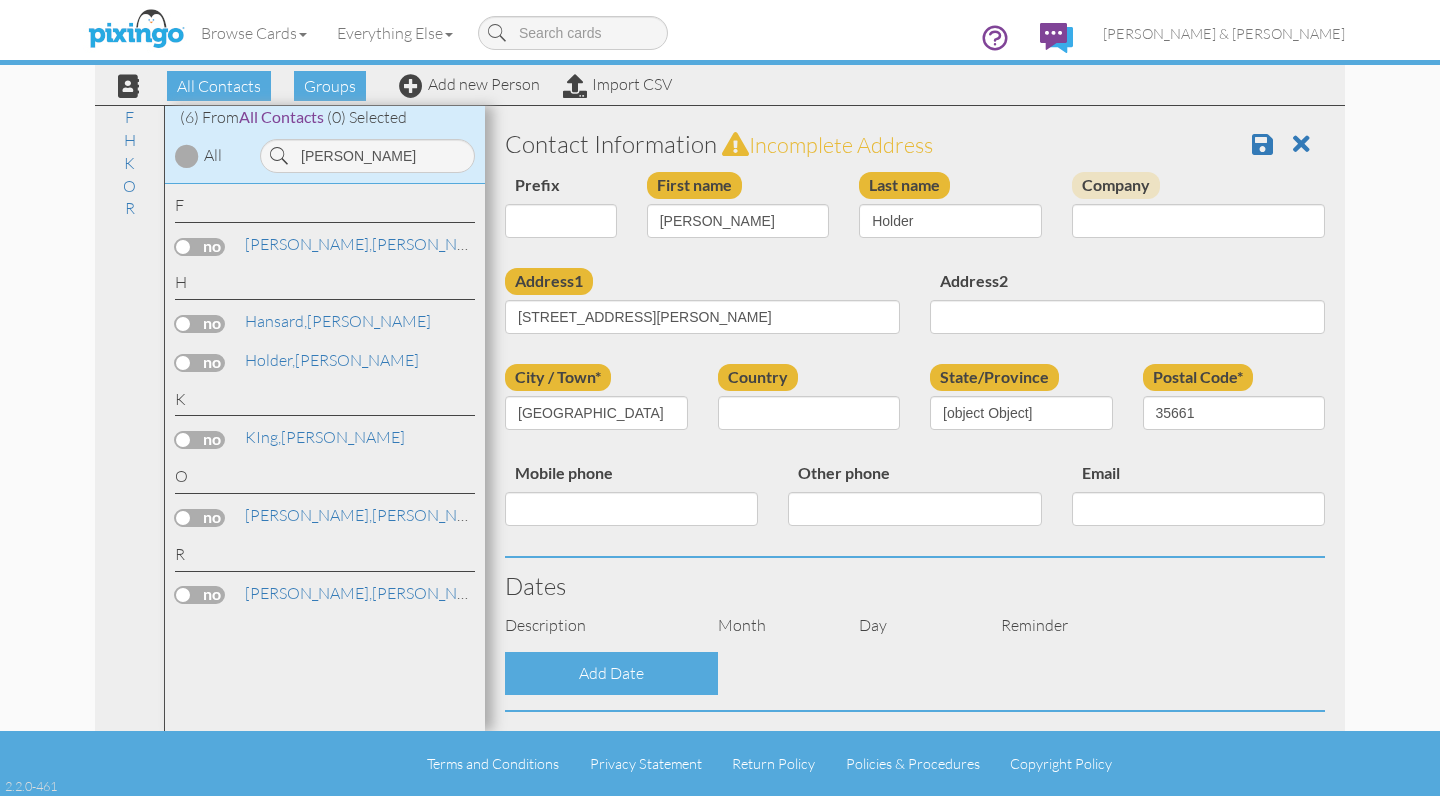 select on "object:6151" 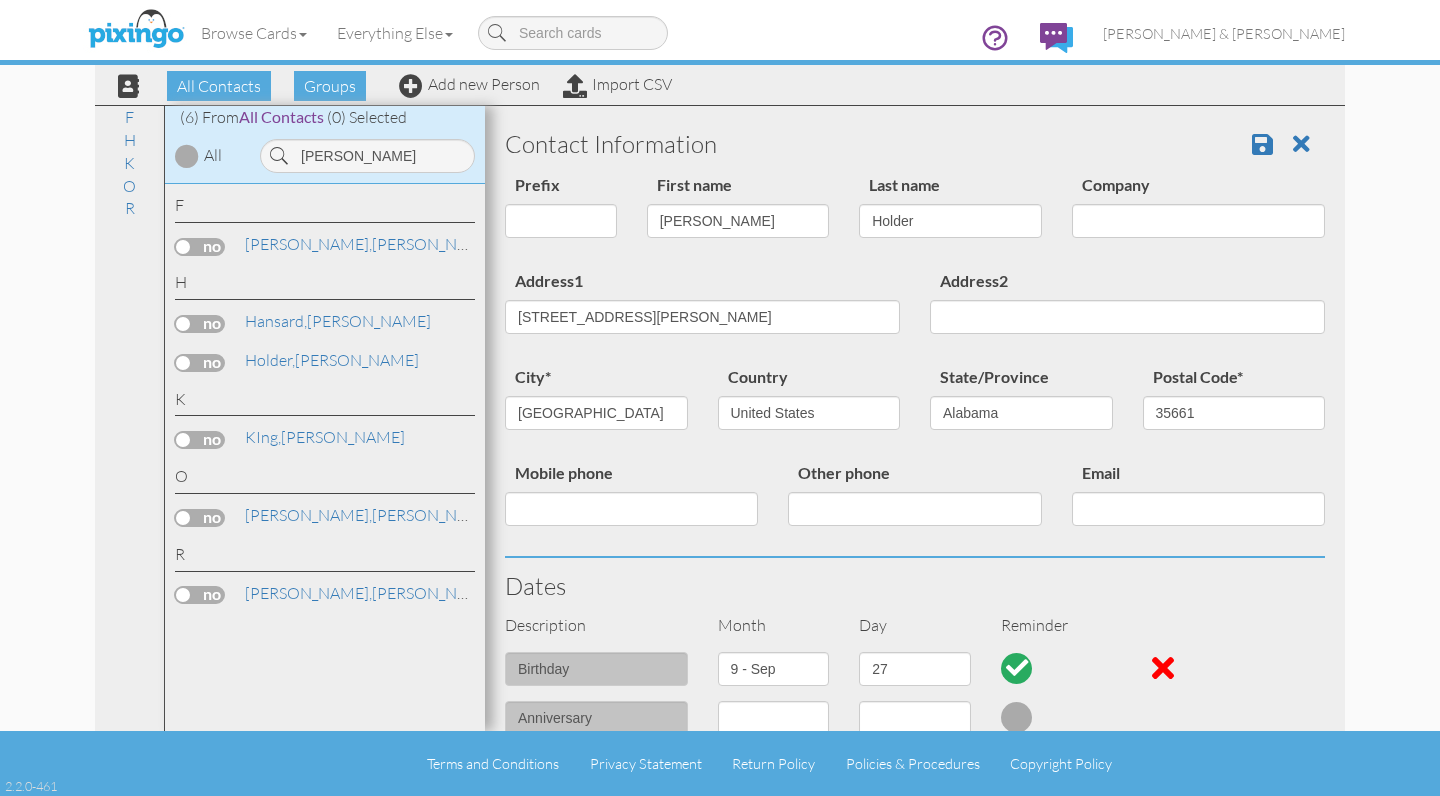 scroll, scrollTop: 0, scrollLeft: 0, axis: both 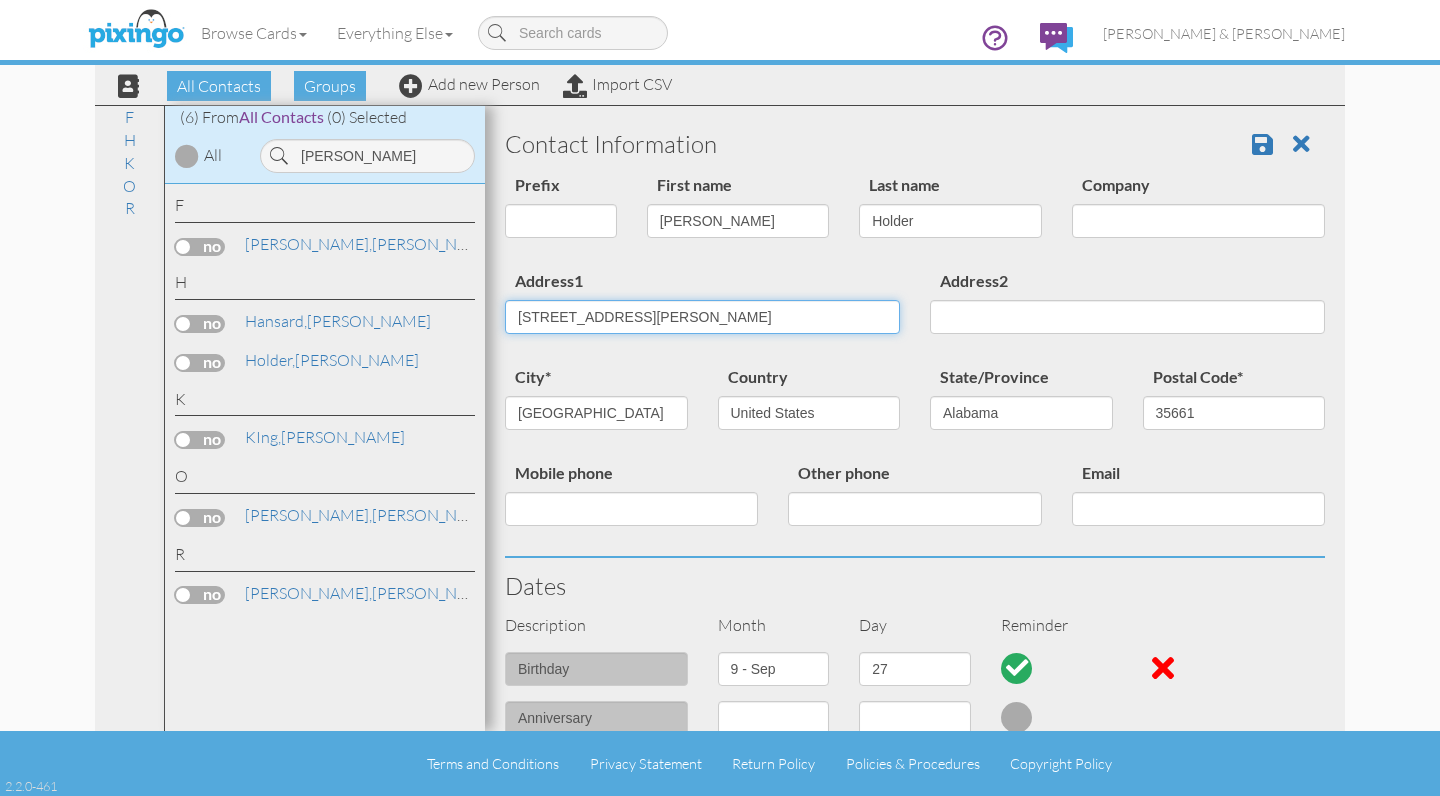 click on "2207 Robbie Ave" at bounding box center [702, 317] 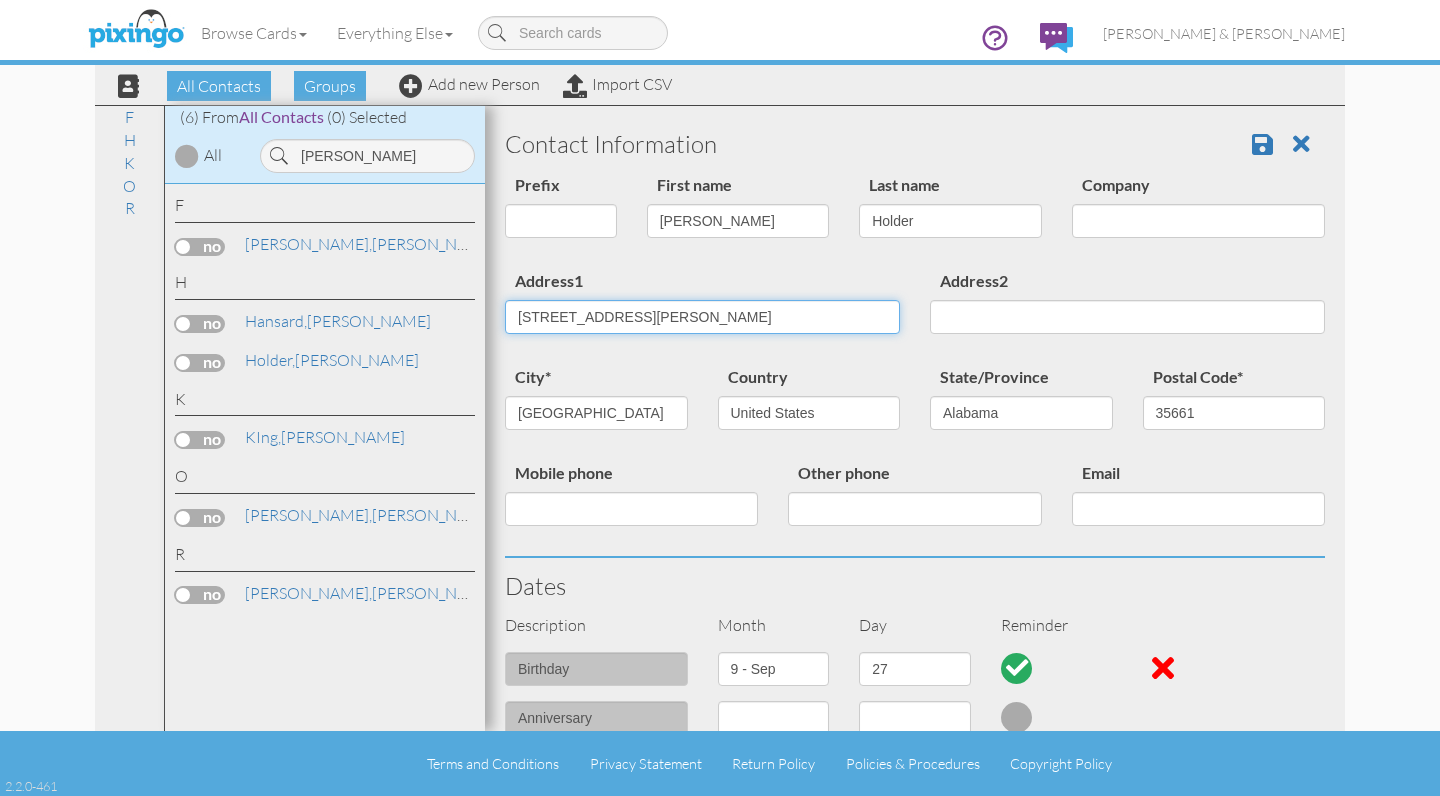 paste on "04 Lonnie DR Muscle Shoals, Alabama 35661 · USA" 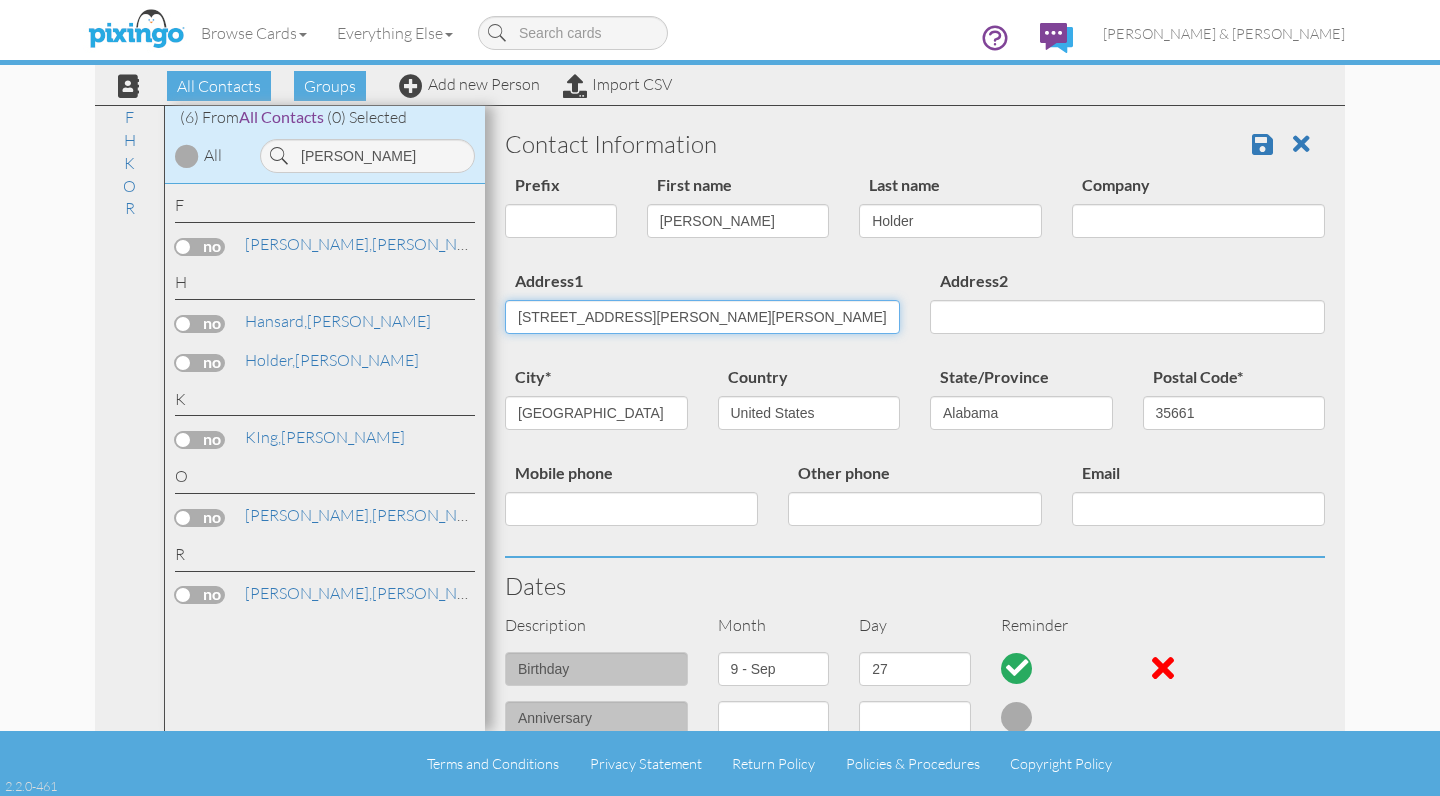 drag, startPoint x: 869, startPoint y: 317, endPoint x: 612, endPoint y: 315, distance: 257.00778 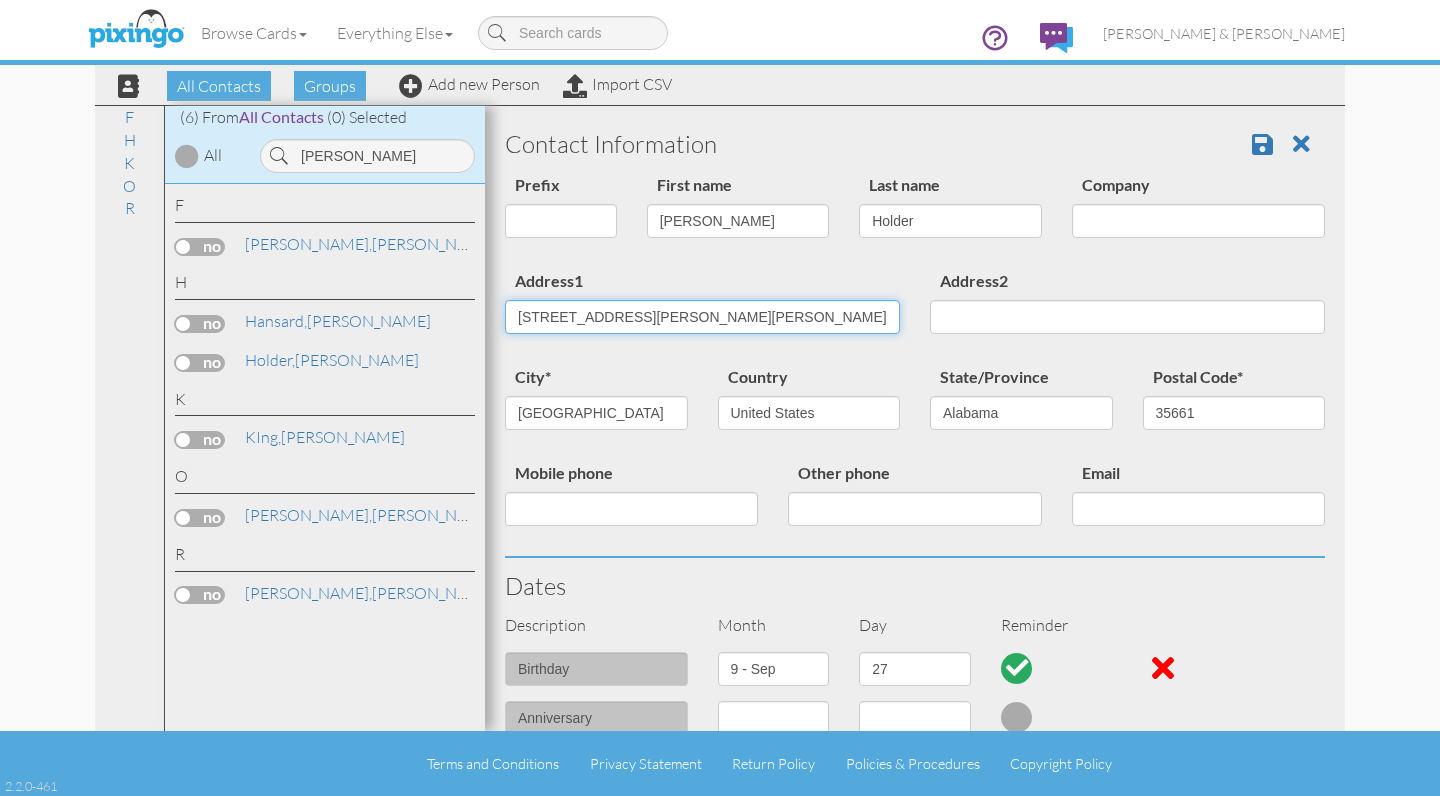 click on "204 Lonnie DR Muscle Shoals, Alabama 35661 · USA" at bounding box center [702, 317] 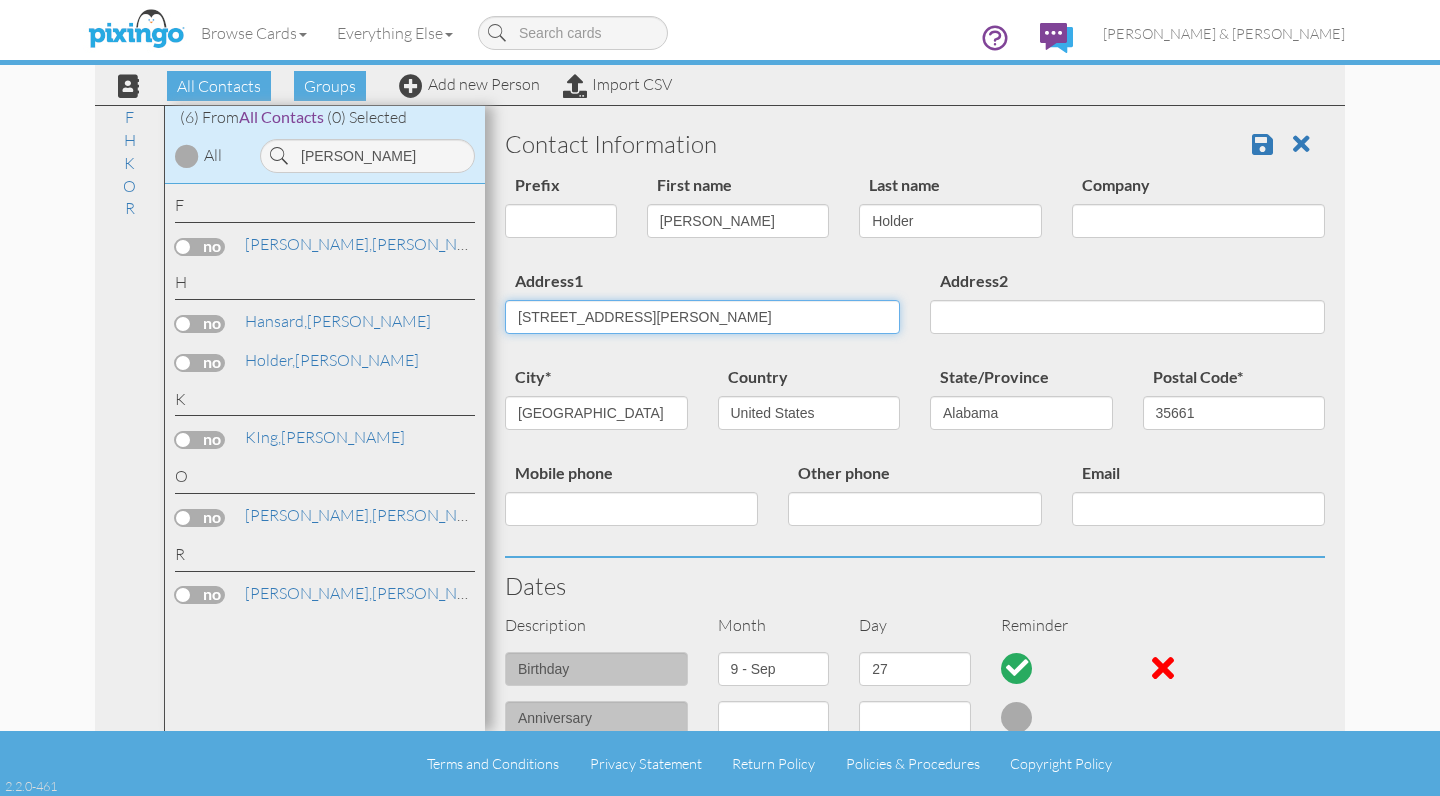 type on "204 Lonnie DR" 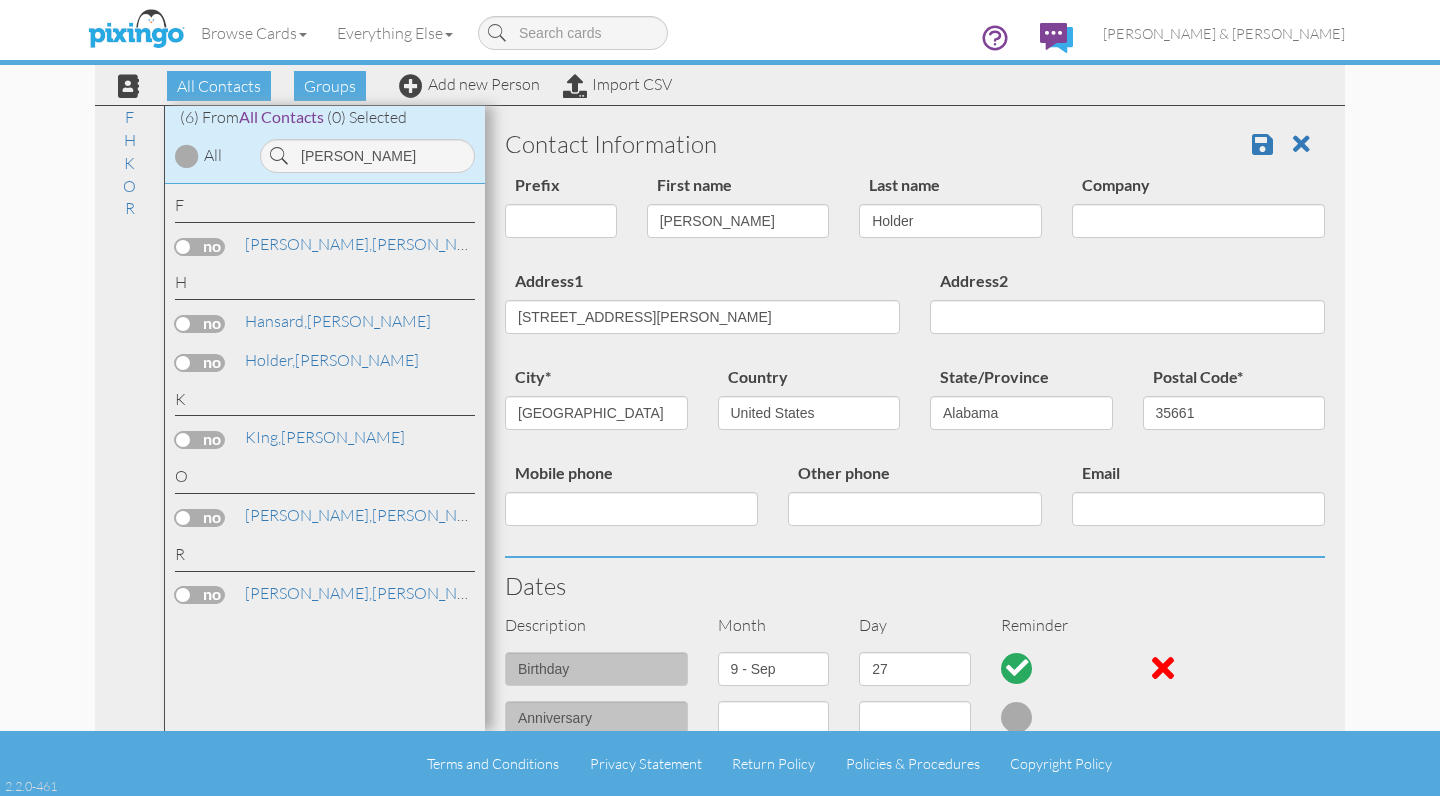 click on "Address1
204 Lonnie DR
Address2" at bounding box center [915, 316] 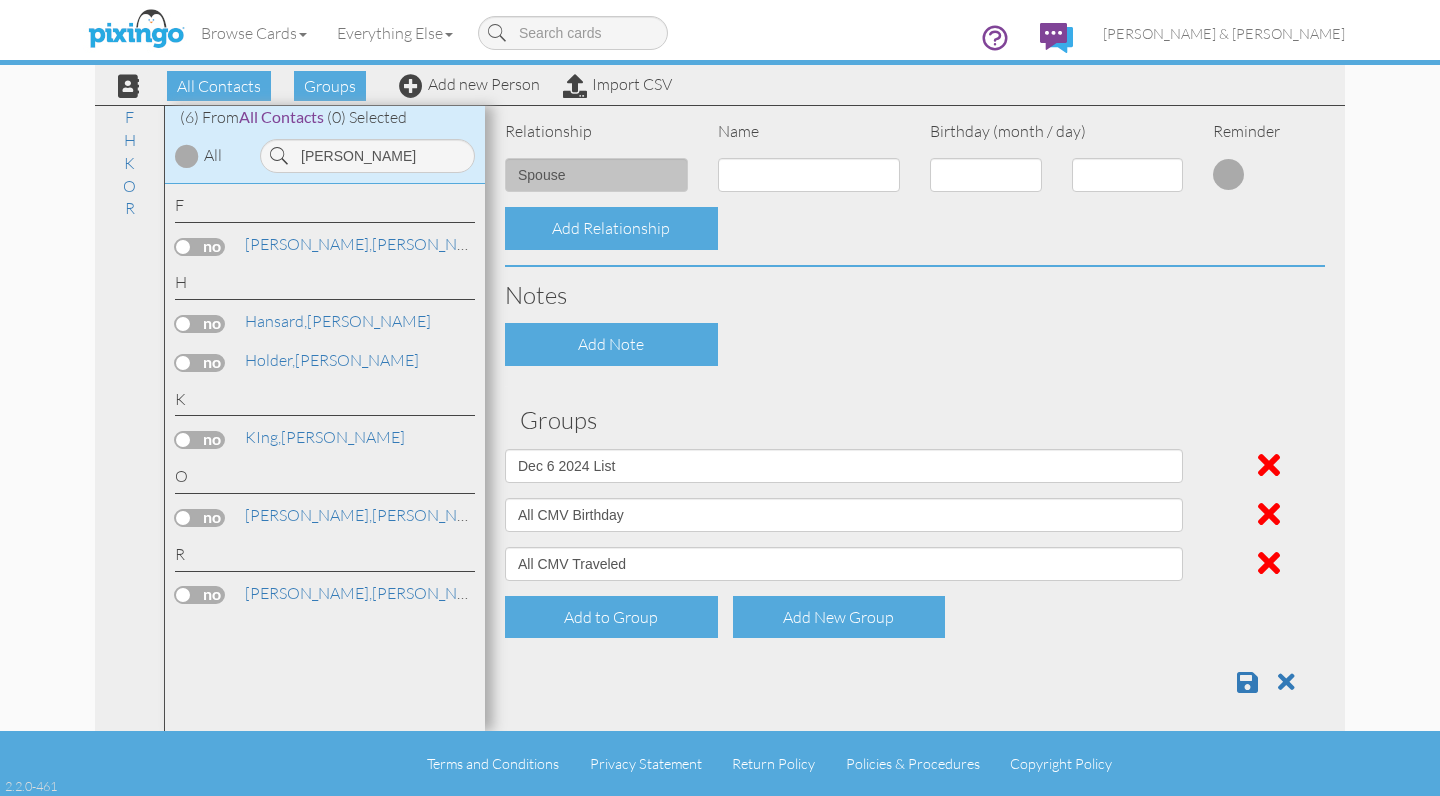 scroll, scrollTop: 745, scrollLeft: 0, axis: vertical 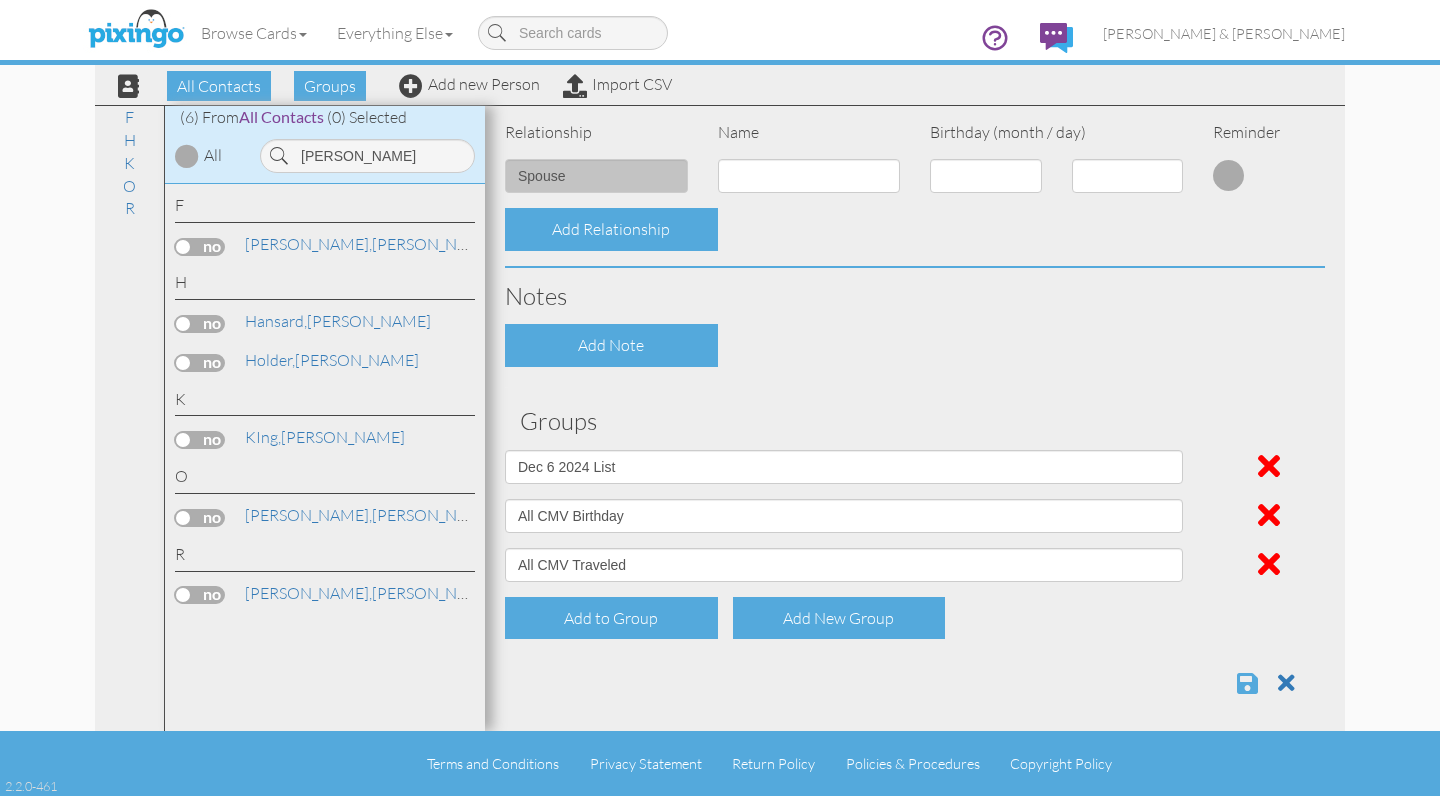 click at bounding box center (1247, 683) 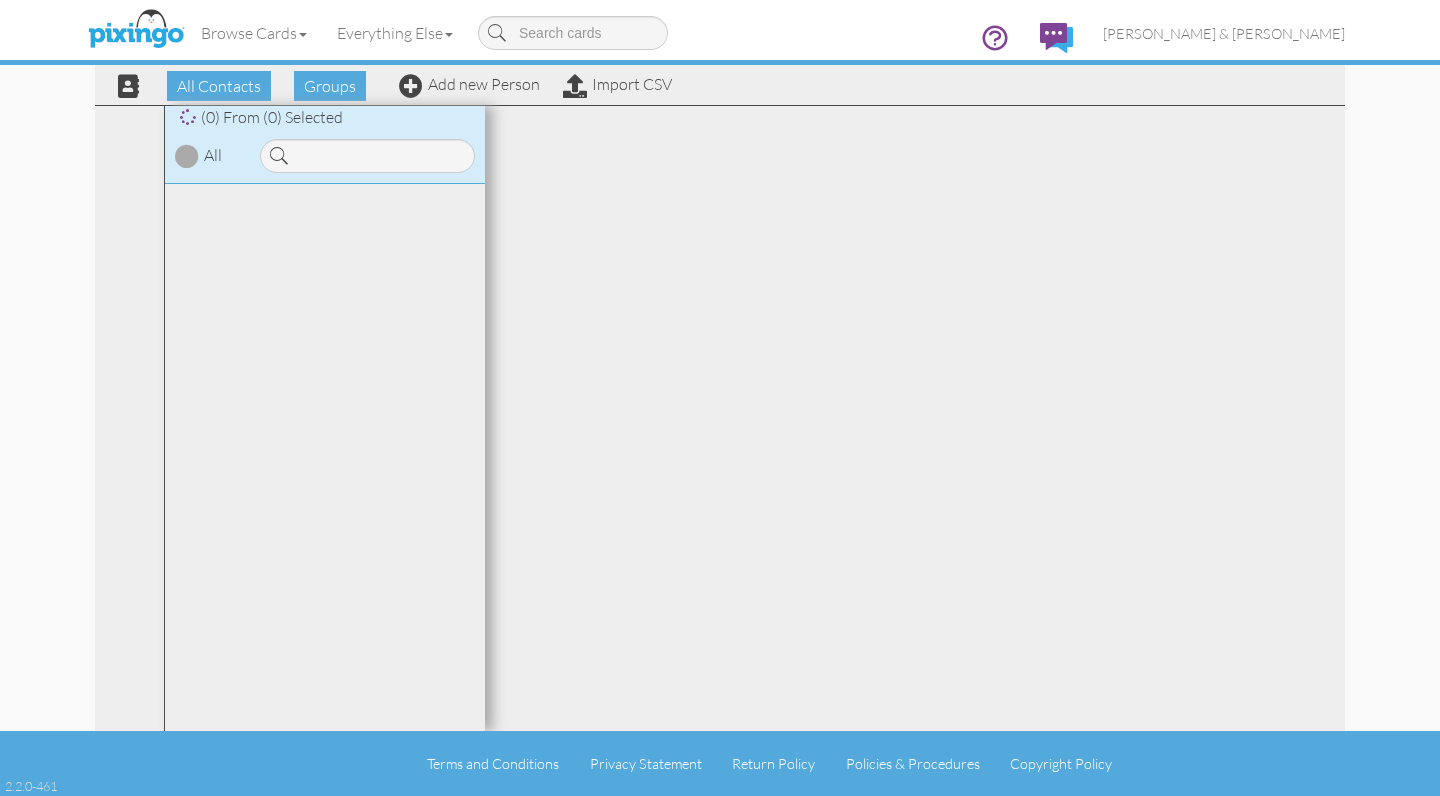 scroll, scrollTop: 0, scrollLeft: 0, axis: both 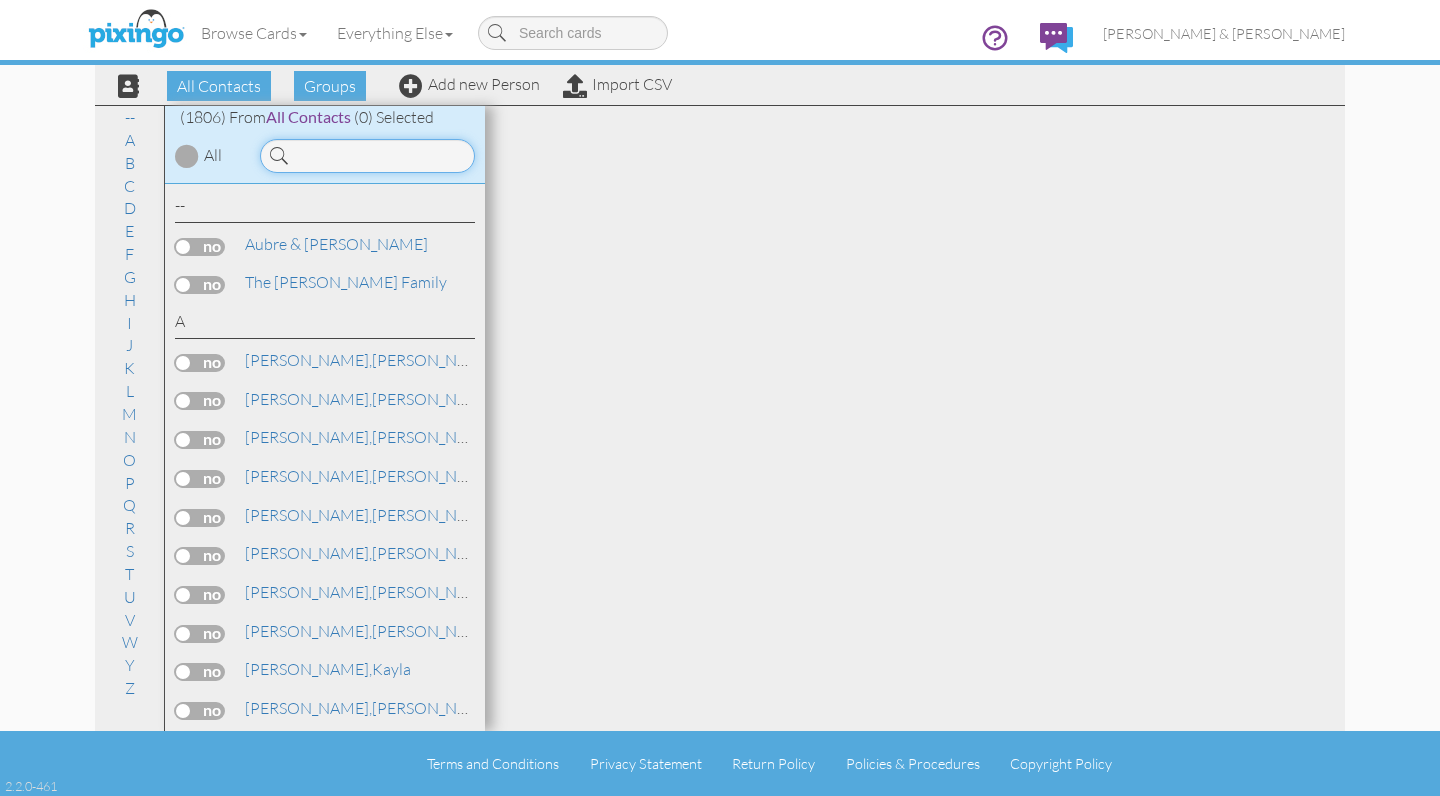 click at bounding box center (367, 156) 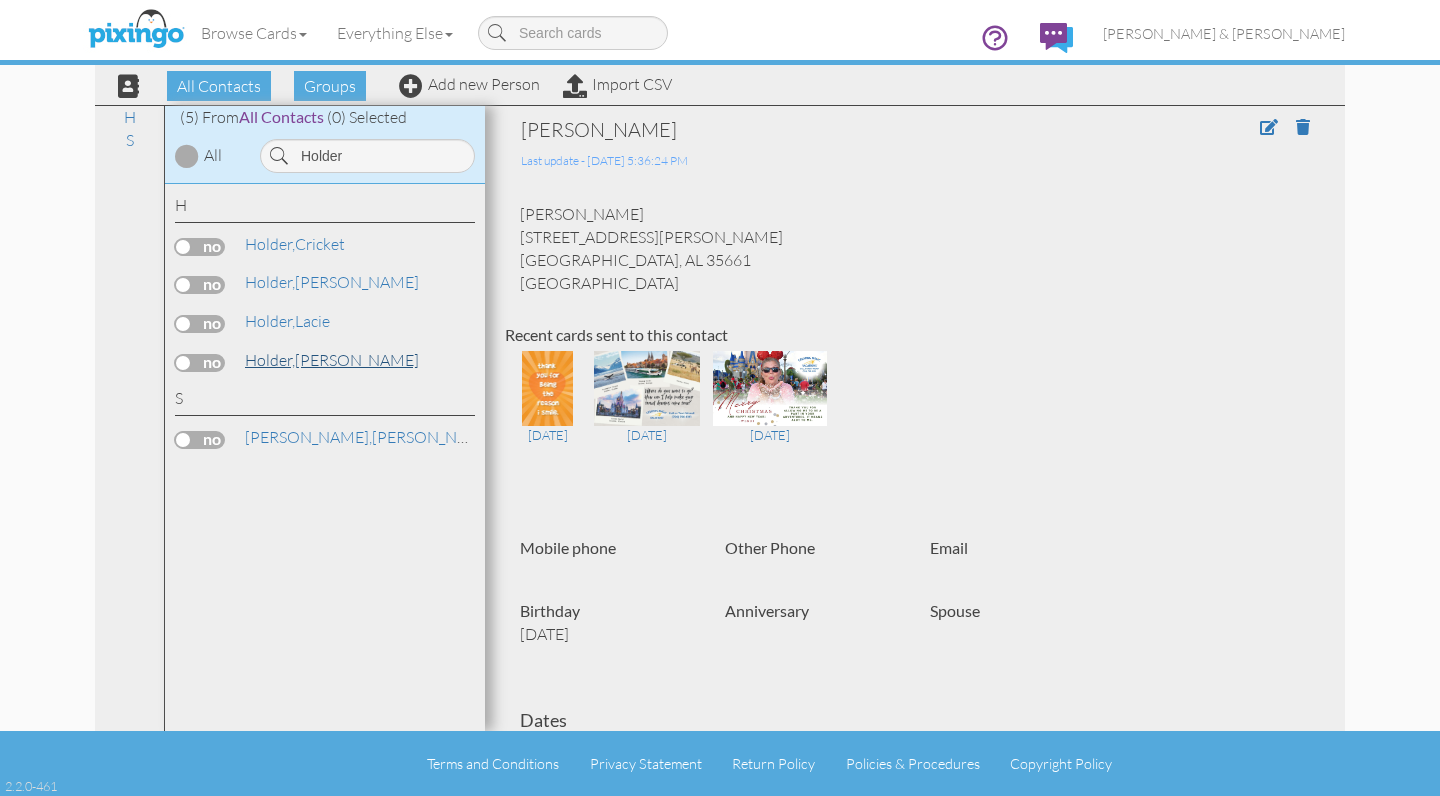 click on "Holder," at bounding box center [270, 360] 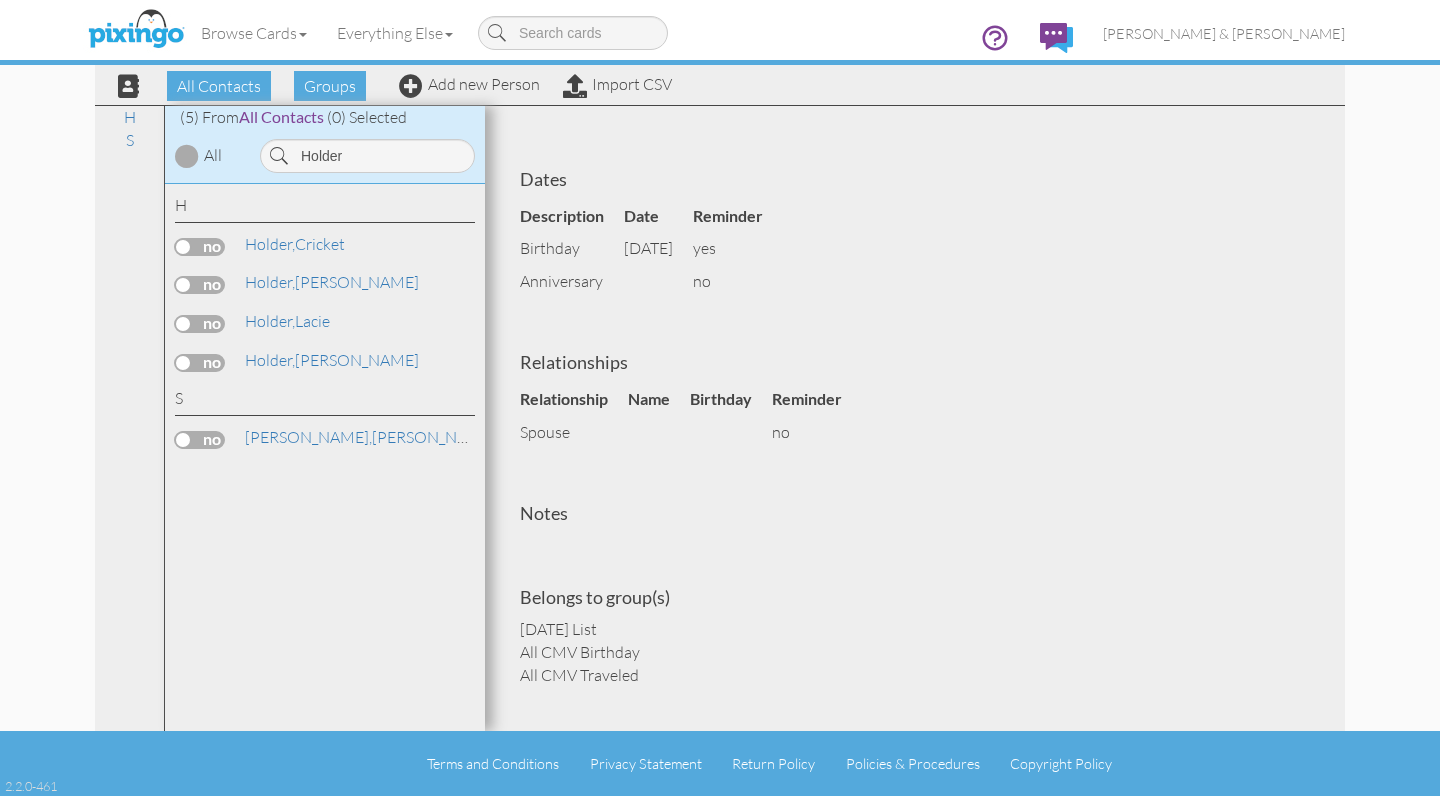 scroll, scrollTop: 540, scrollLeft: 0, axis: vertical 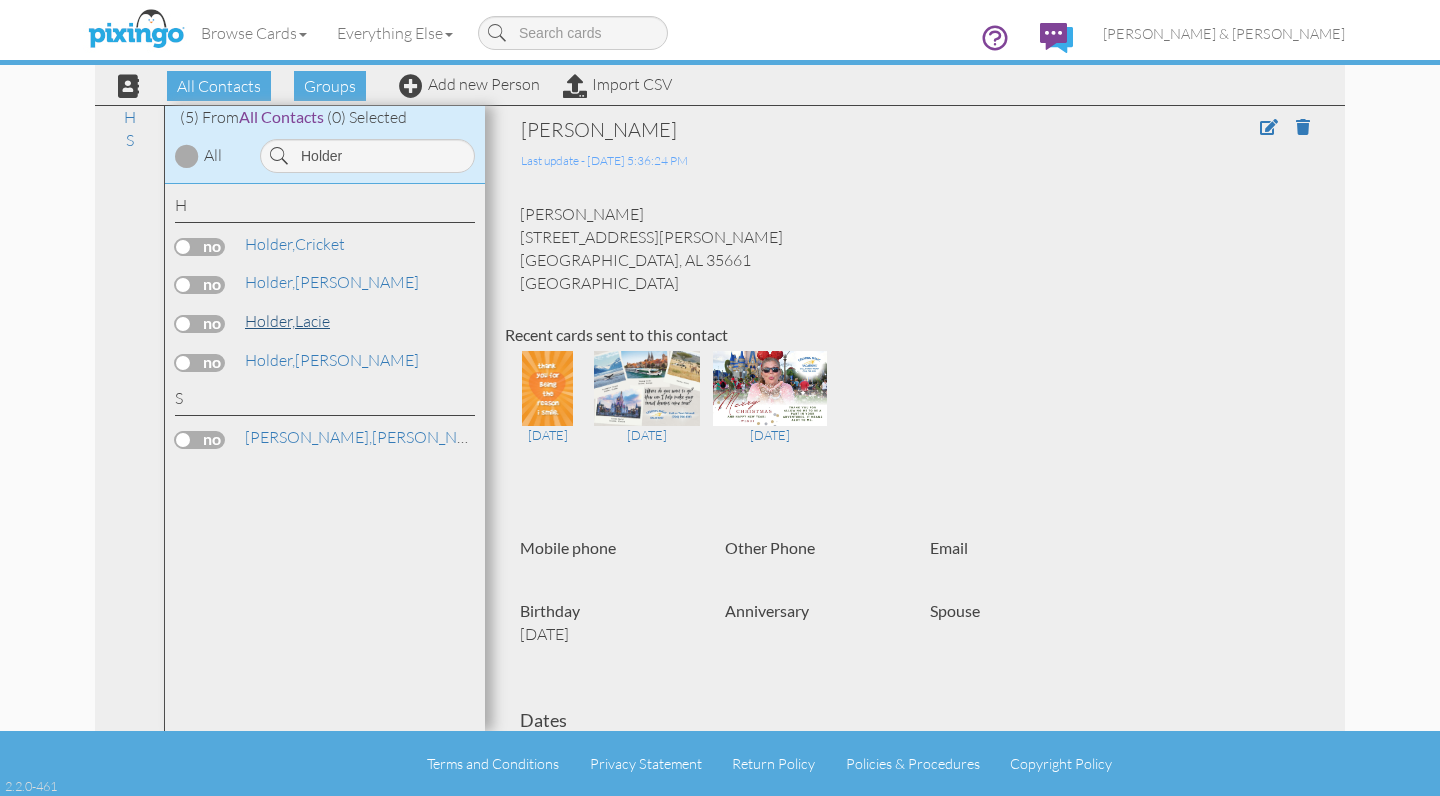 click on "Holder,
Lacie" at bounding box center (287, 321) 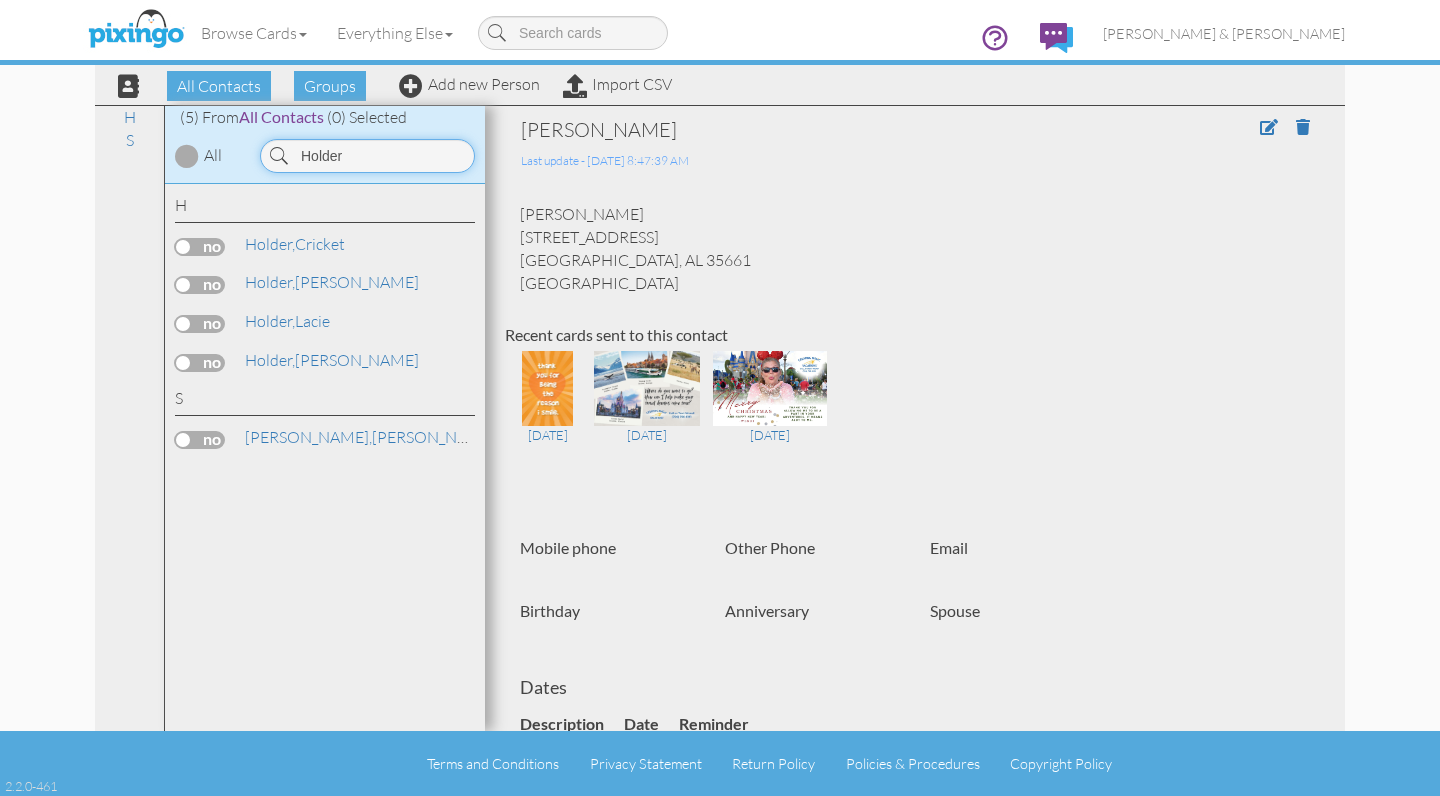 click on "Holder" at bounding box center (367, 156) 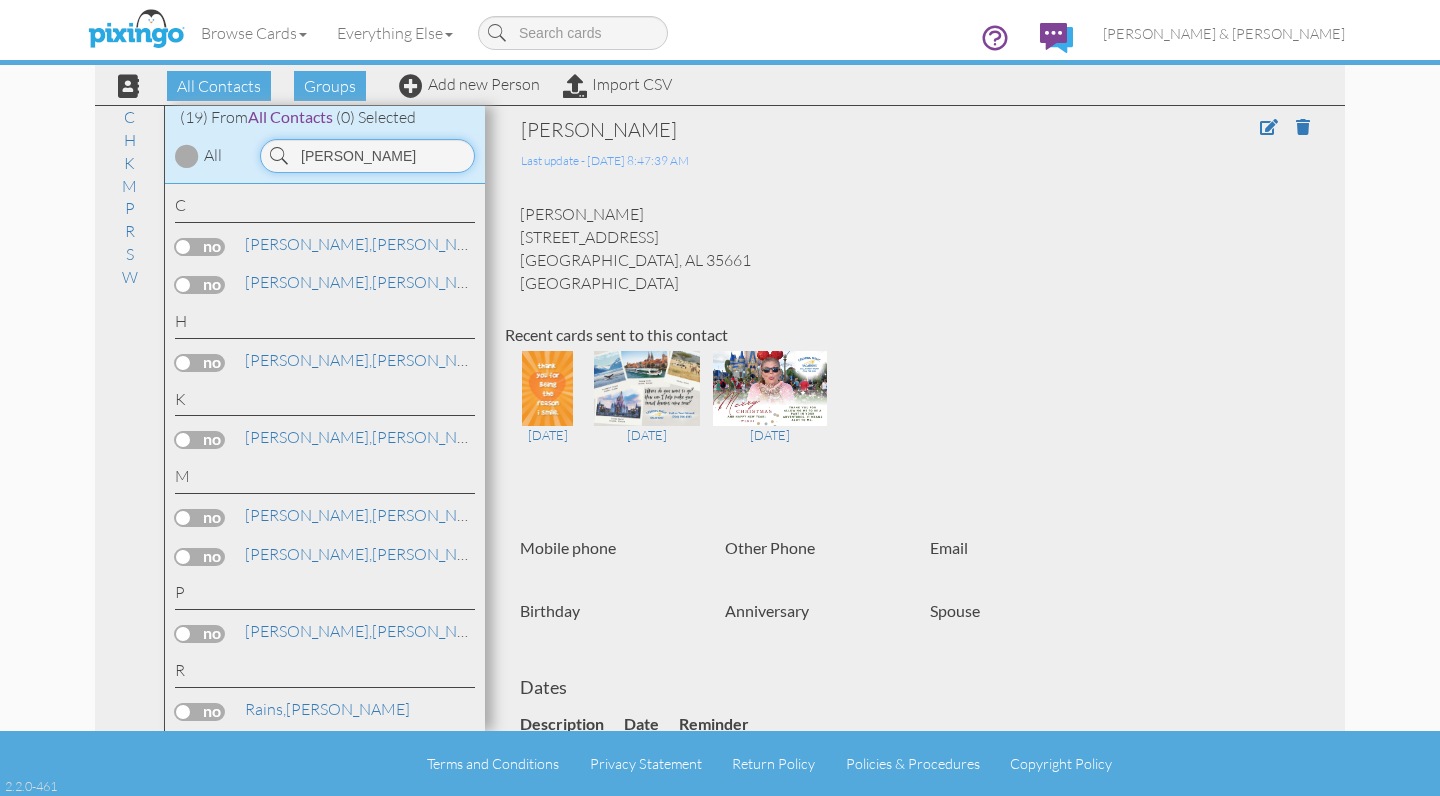 scroll, scrollTop: 0, scrollLeft: 0, axis: both 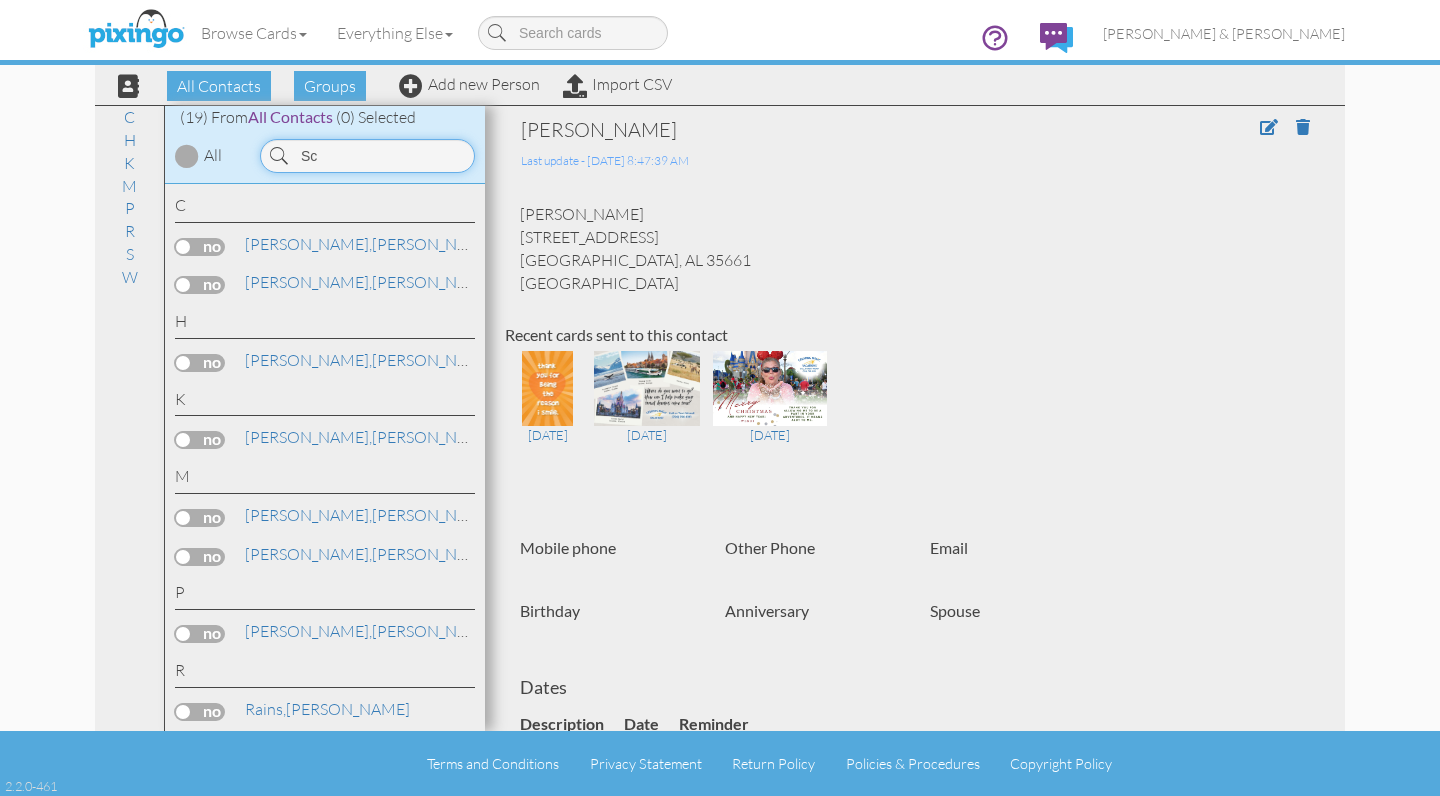 type on "S" 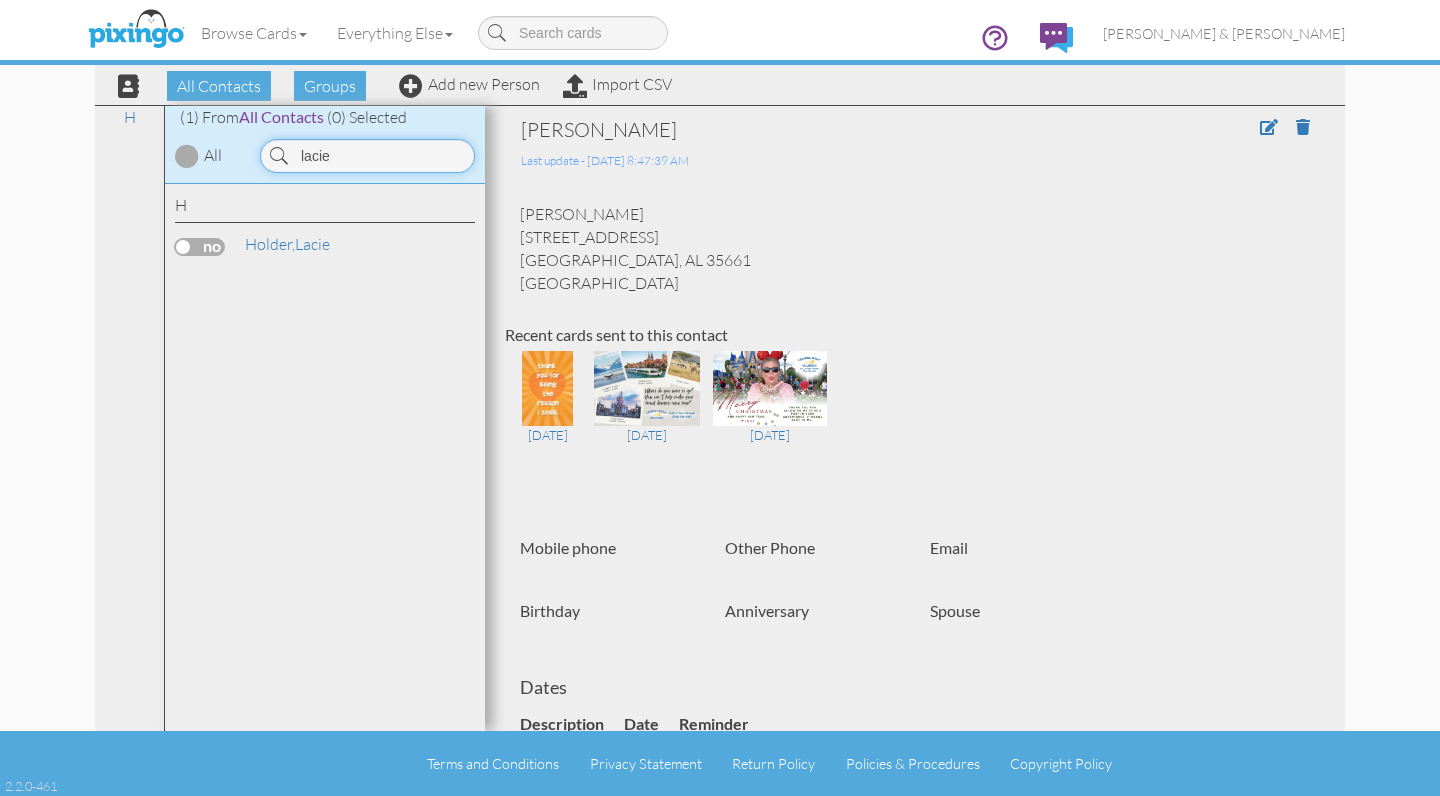 type on "Lacie" 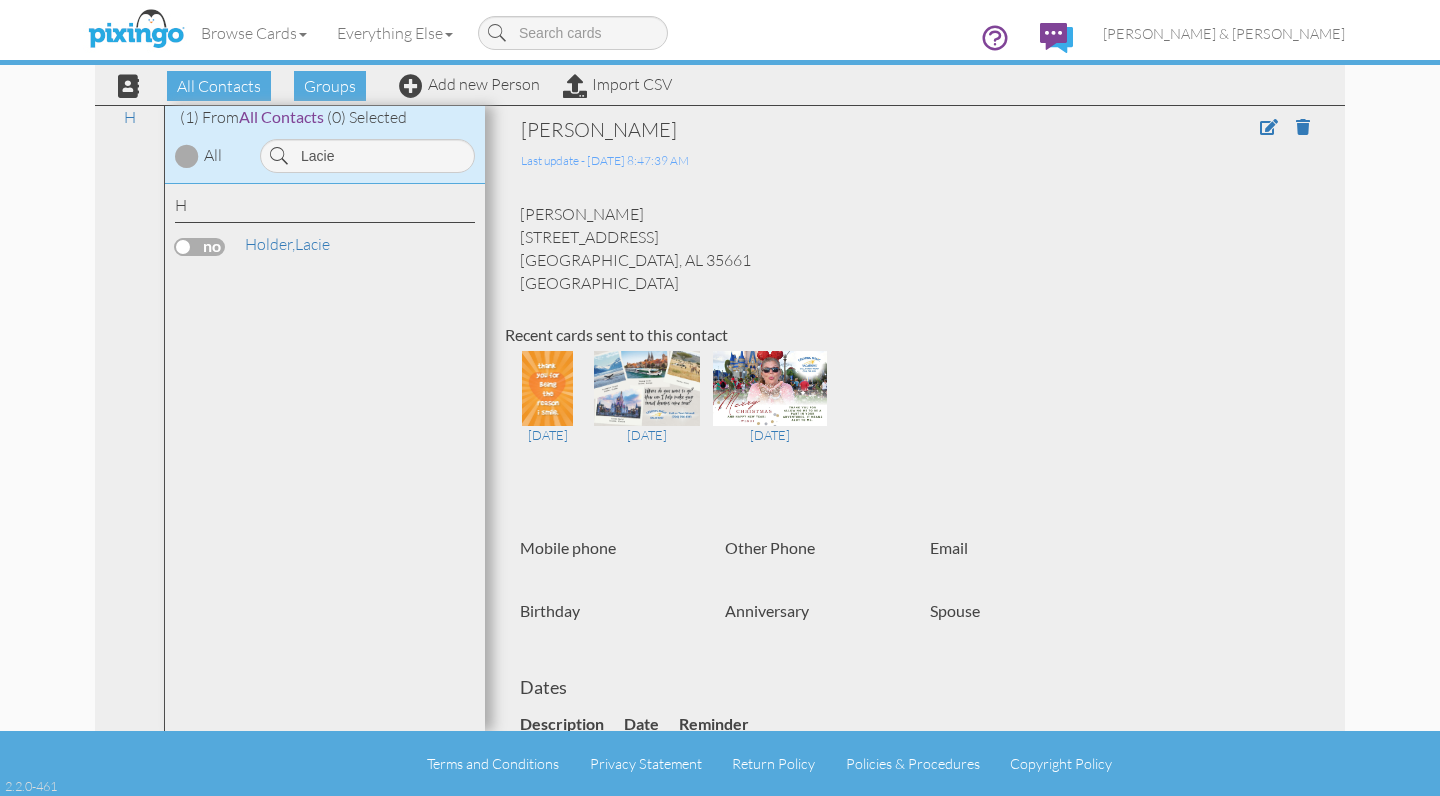 drag, startPoint x: 388, startPoint y: 373, endPoint x: 309, endPoint y: 230, distance: 163.37074 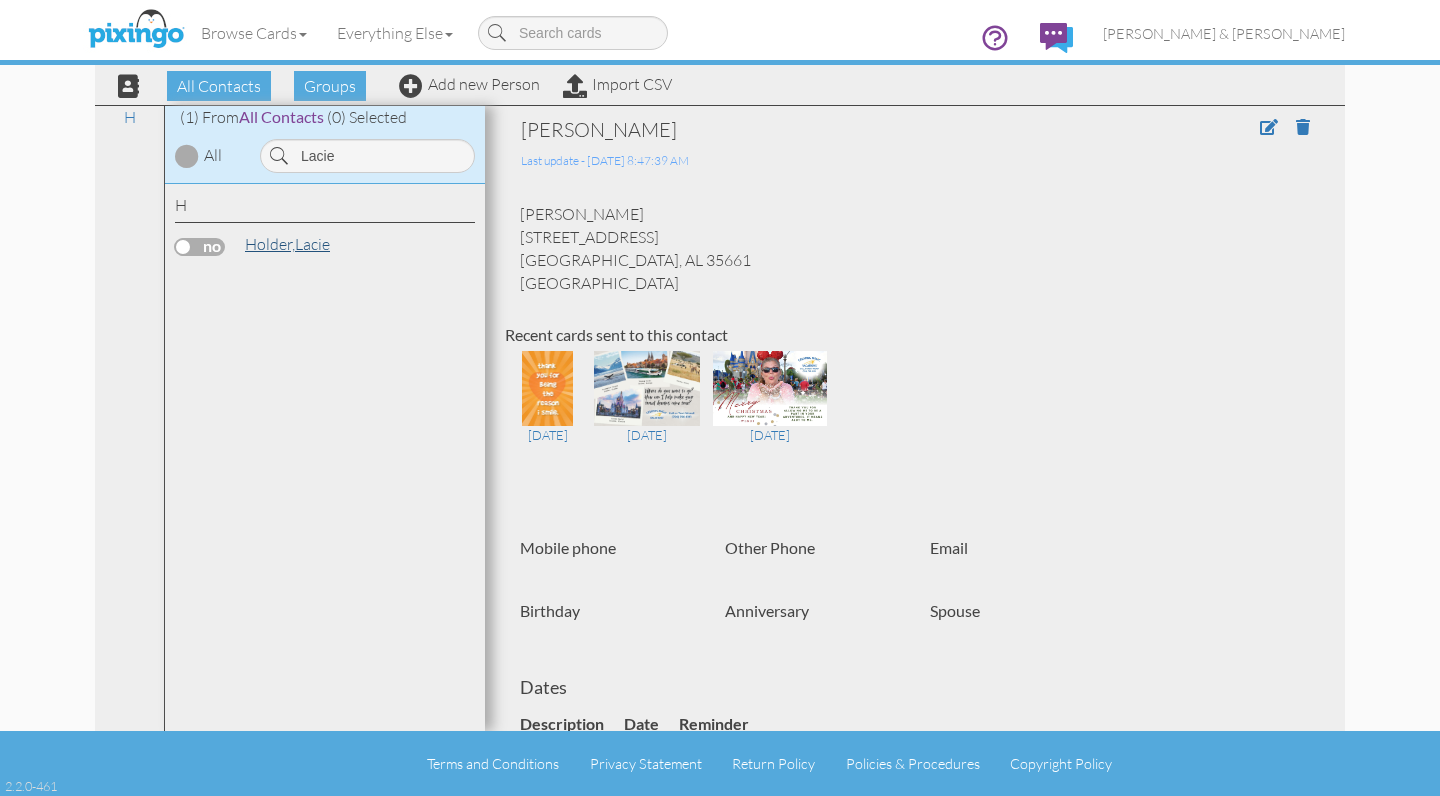 click on "Holder,
Lacie" at bounding box center (287, 244) 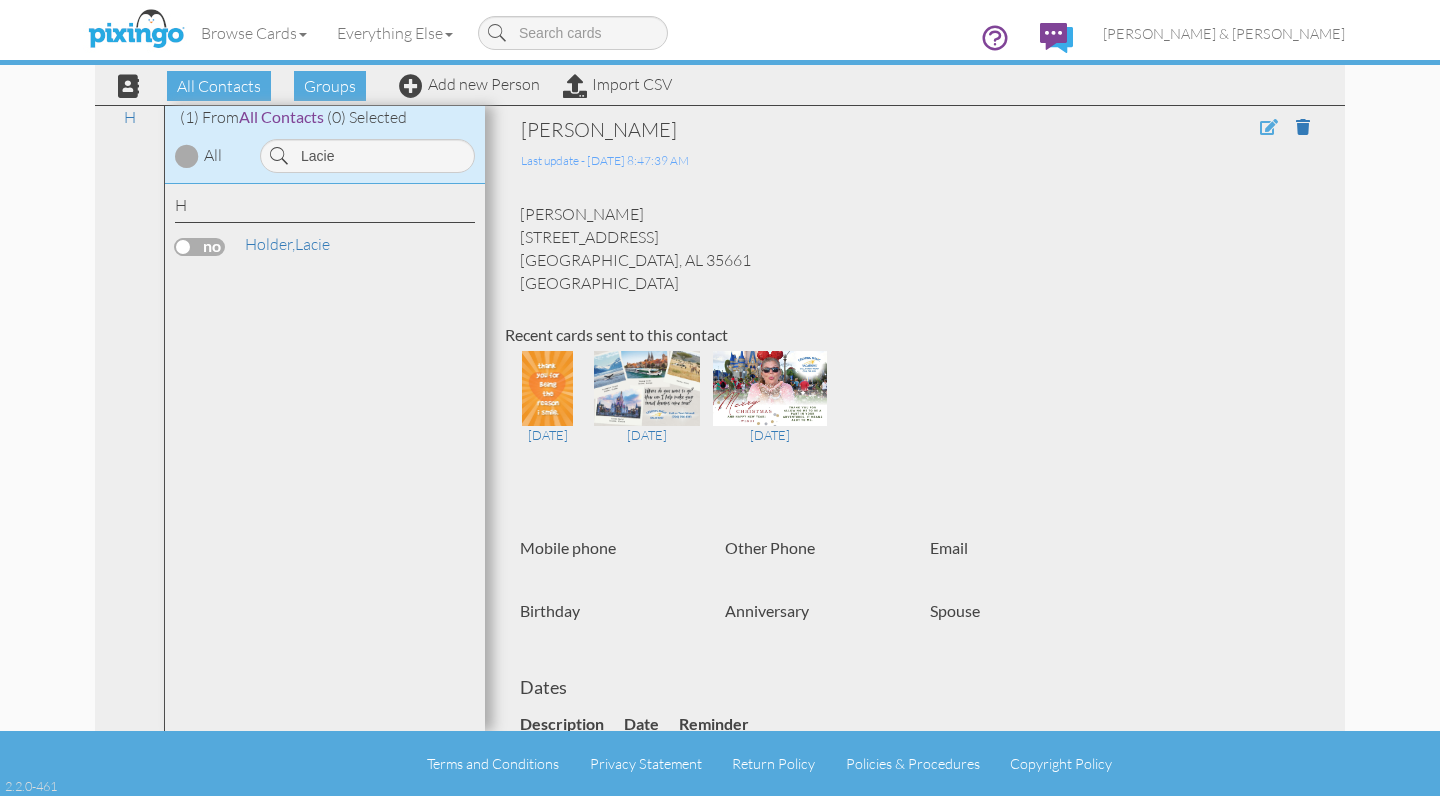 click at bounding box center (1269, 127) 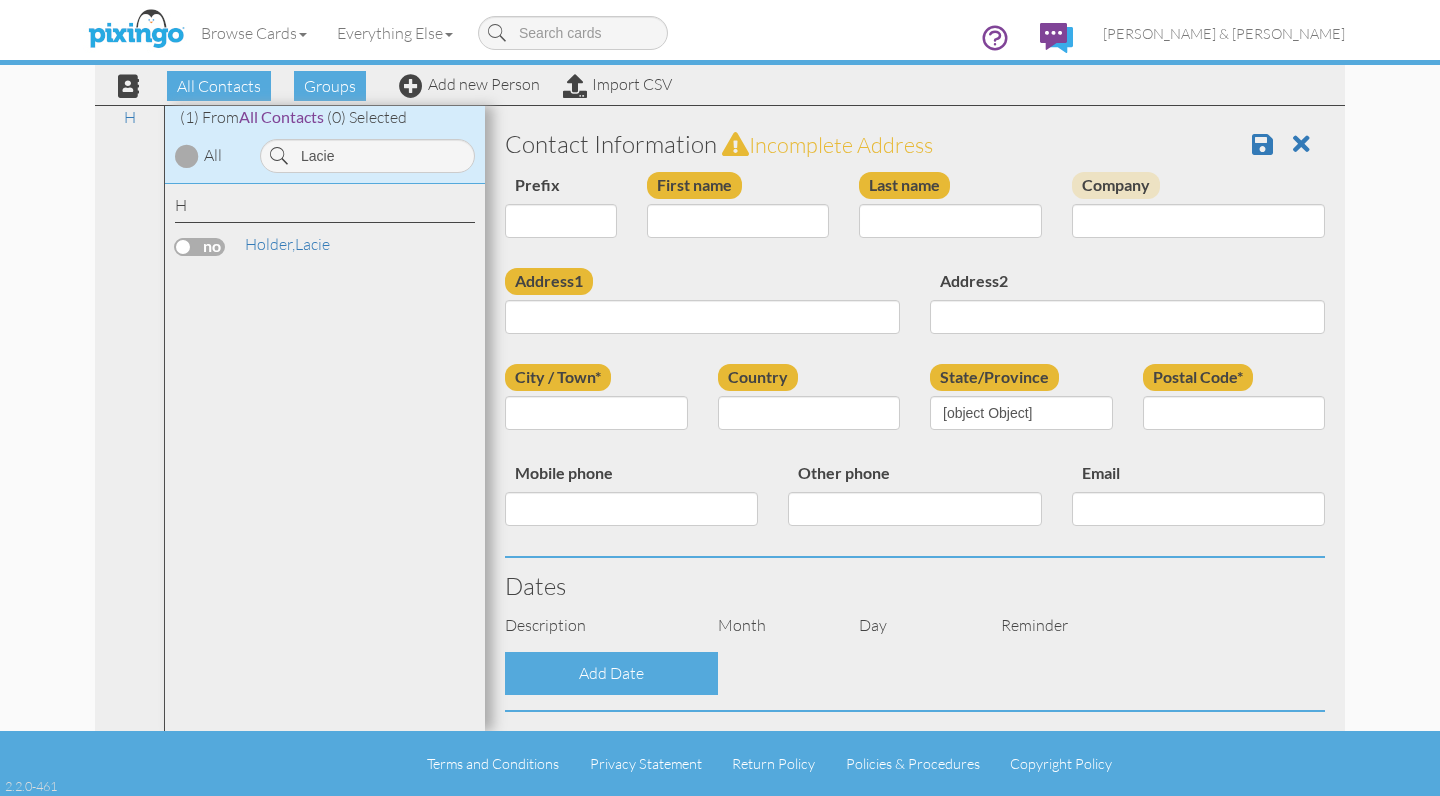 type on "Lacie" 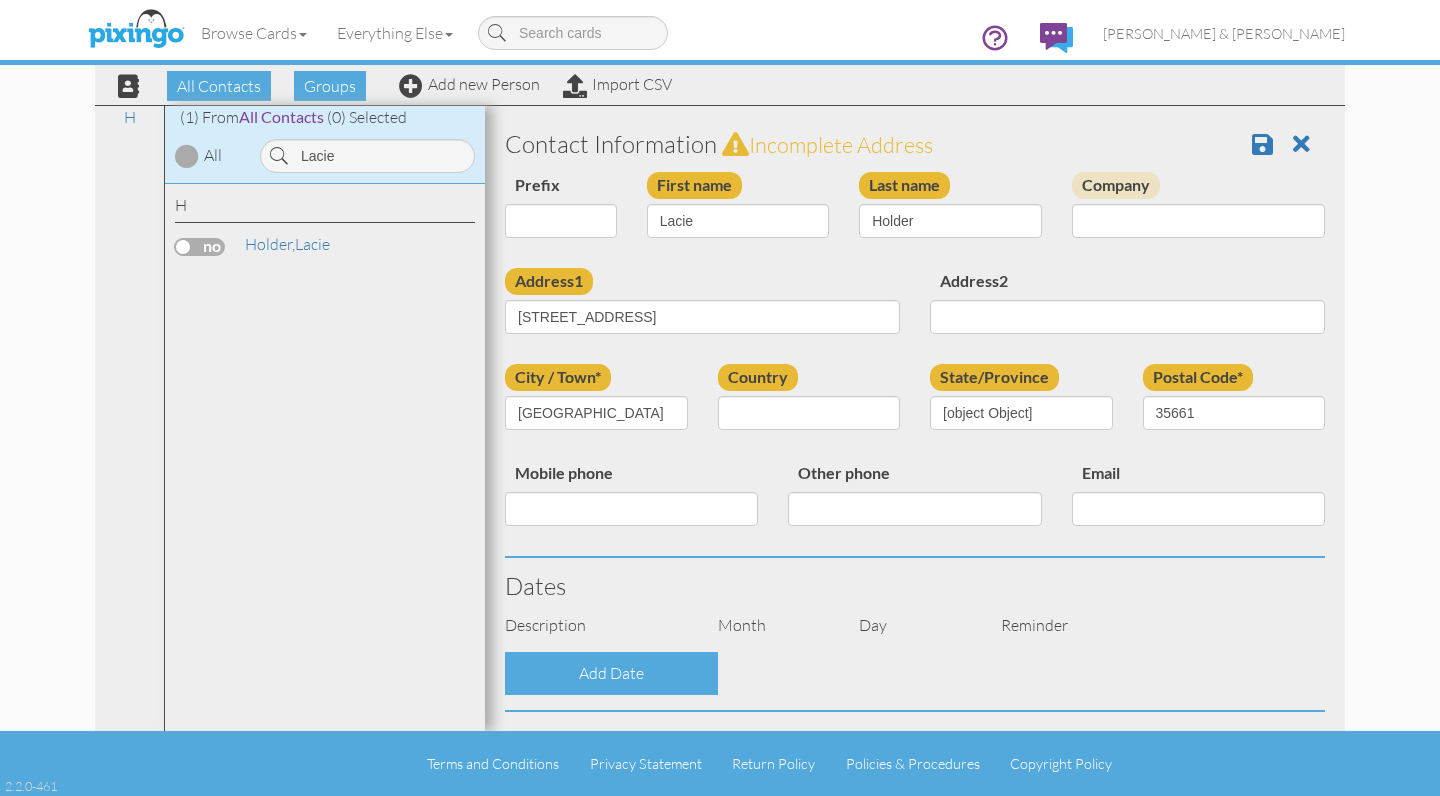 select on "object:11383" 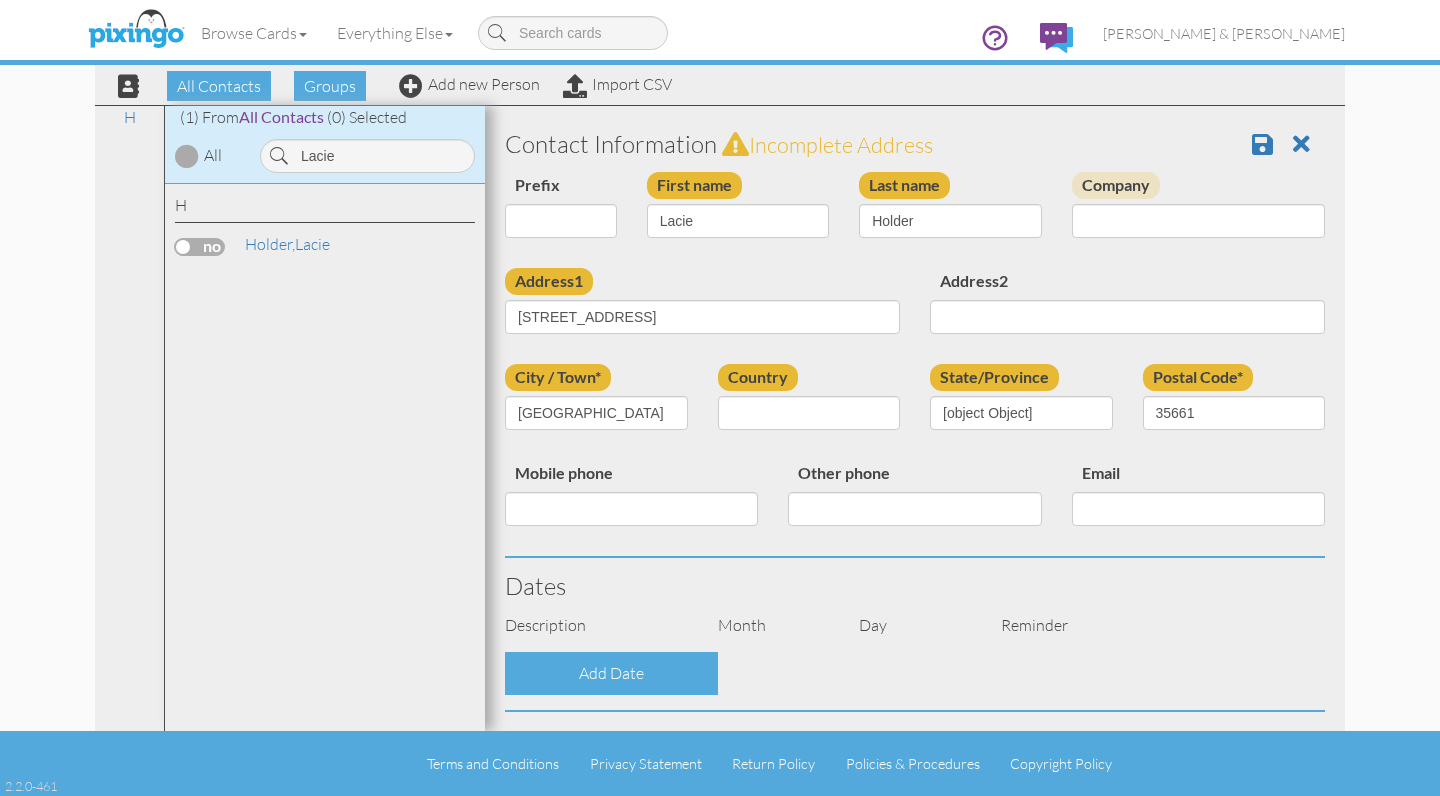 select on "object:11628" 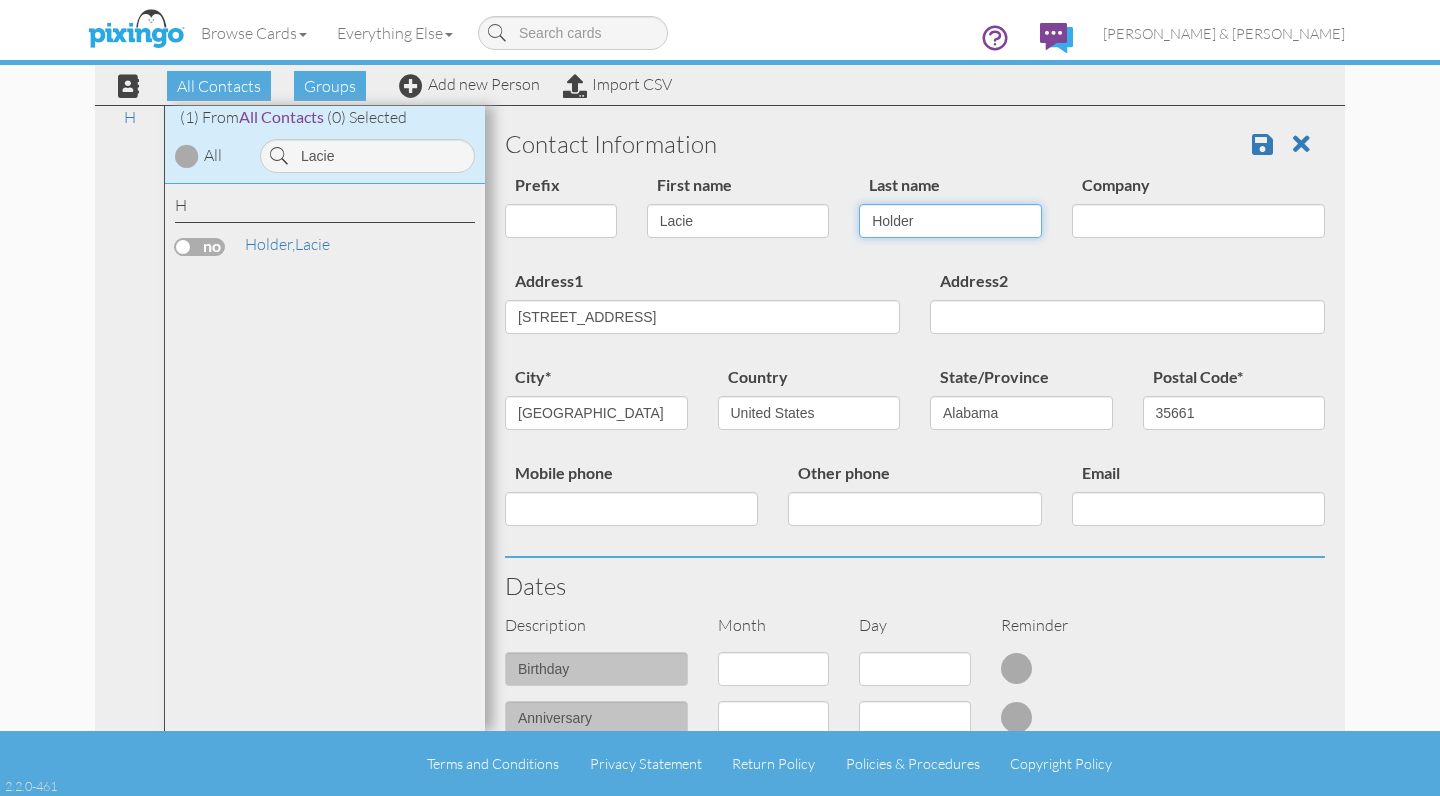 click on "Holder" at bounding box center [950, 221] 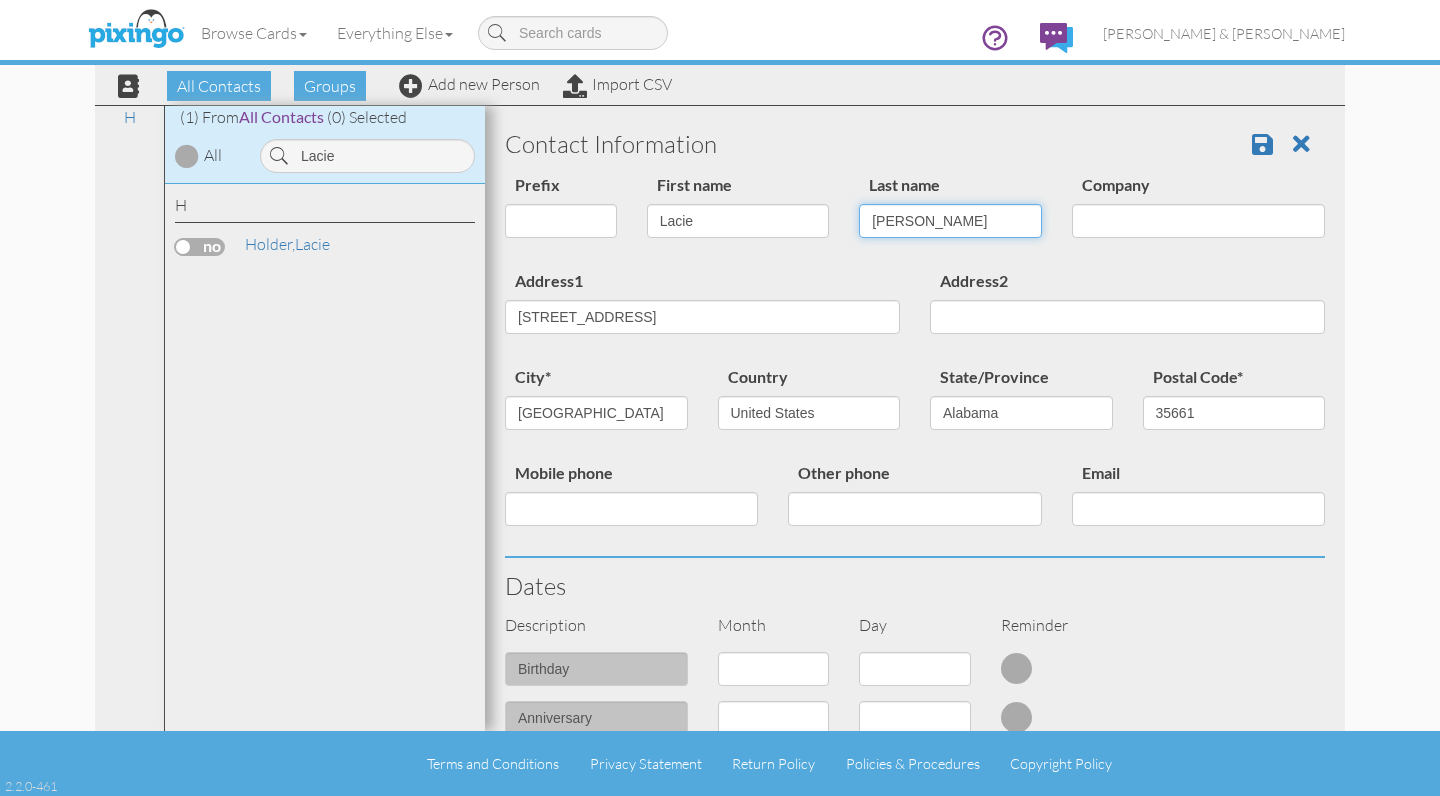 type on "[PERSON_NAME]" 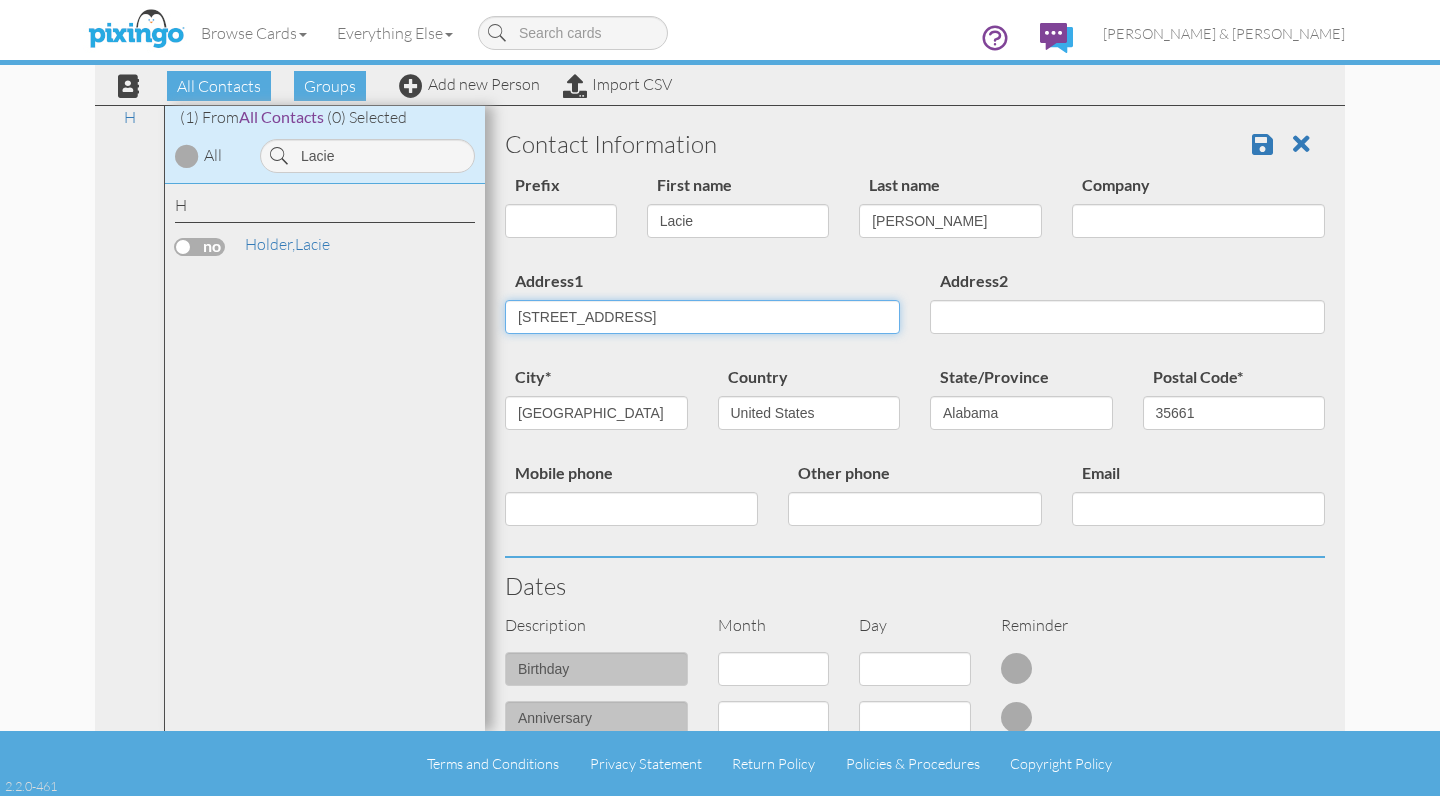 click on "130 River Rd Apt G203" at bounding box center (702, 317) 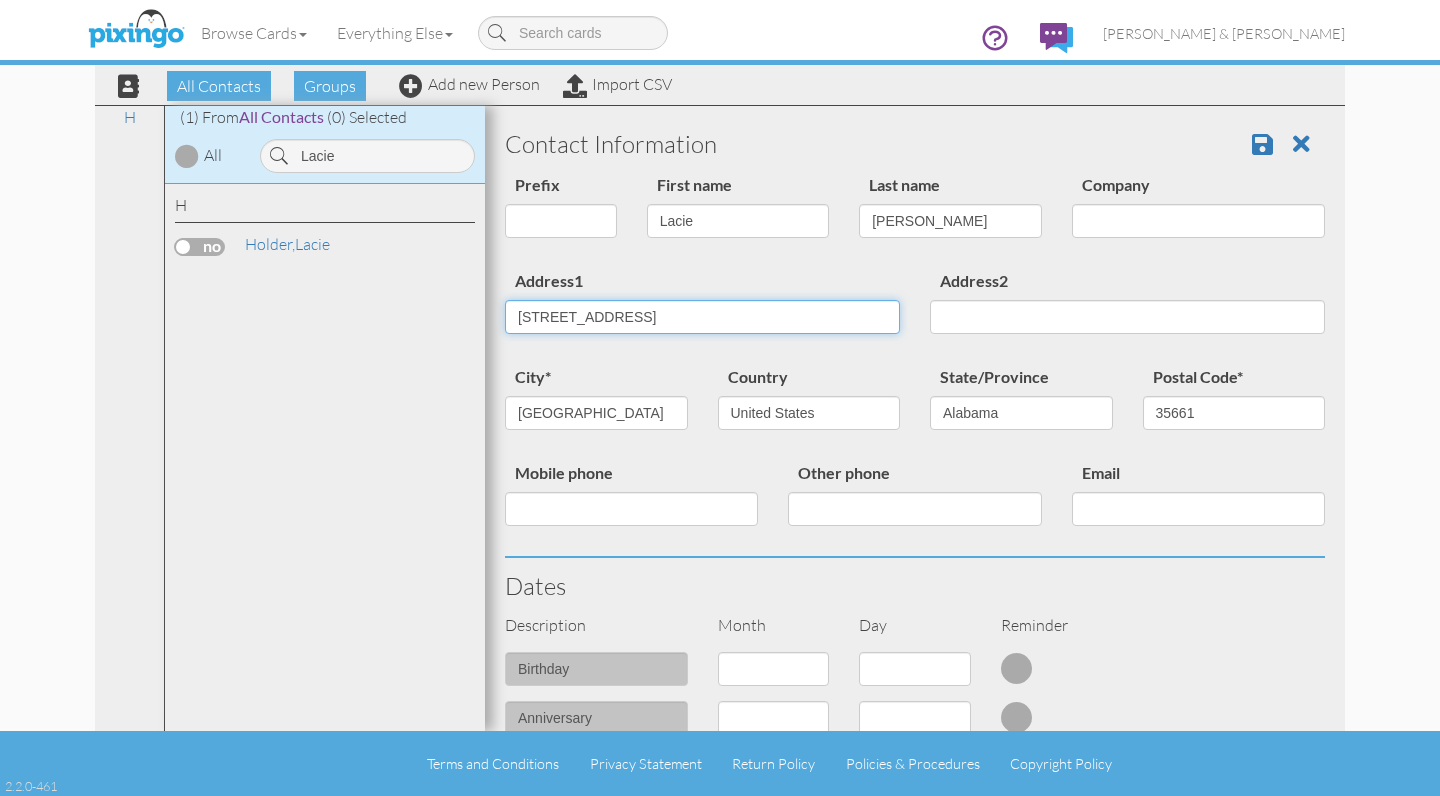 paste on "181 Twin Pines Cir, Tuscumbia, AL 35674" 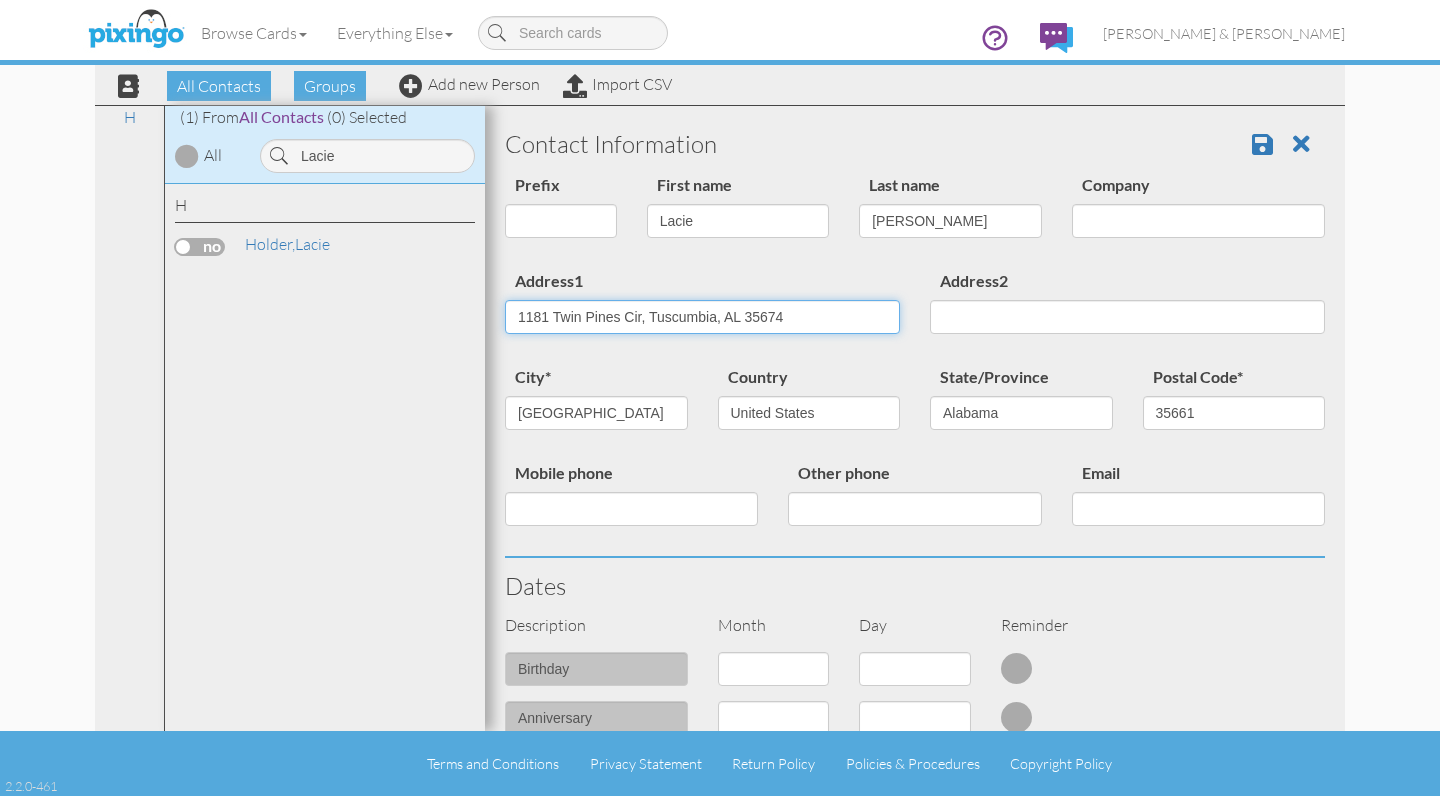 drag, startPoint x: 645, startPoint y: 311, endPoint x: 716, endPoint y: 315, distance: 71.11259 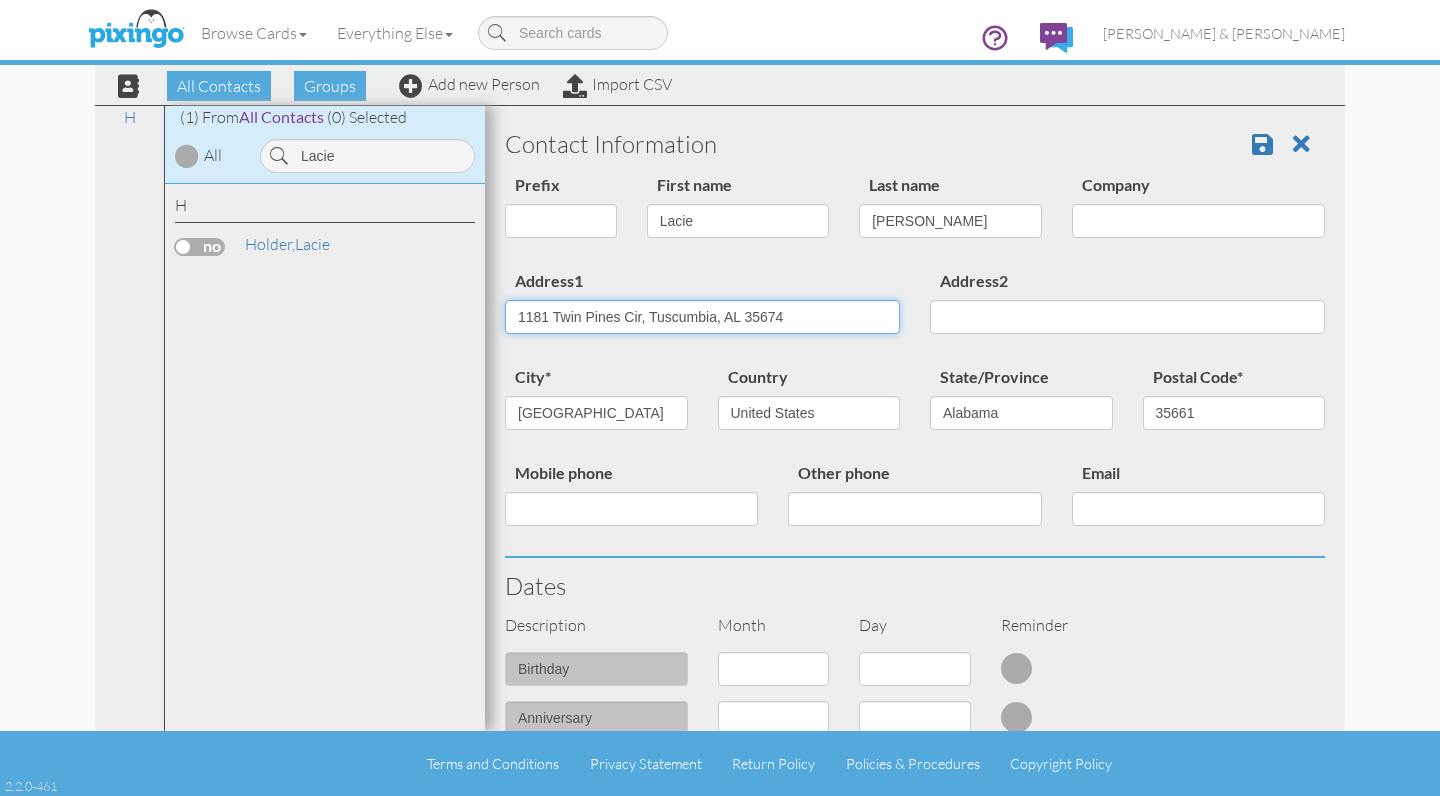 click on "1181 Twin Pines Cir, Tuscumbia, AL 35674" at bounding box center (702, 317) 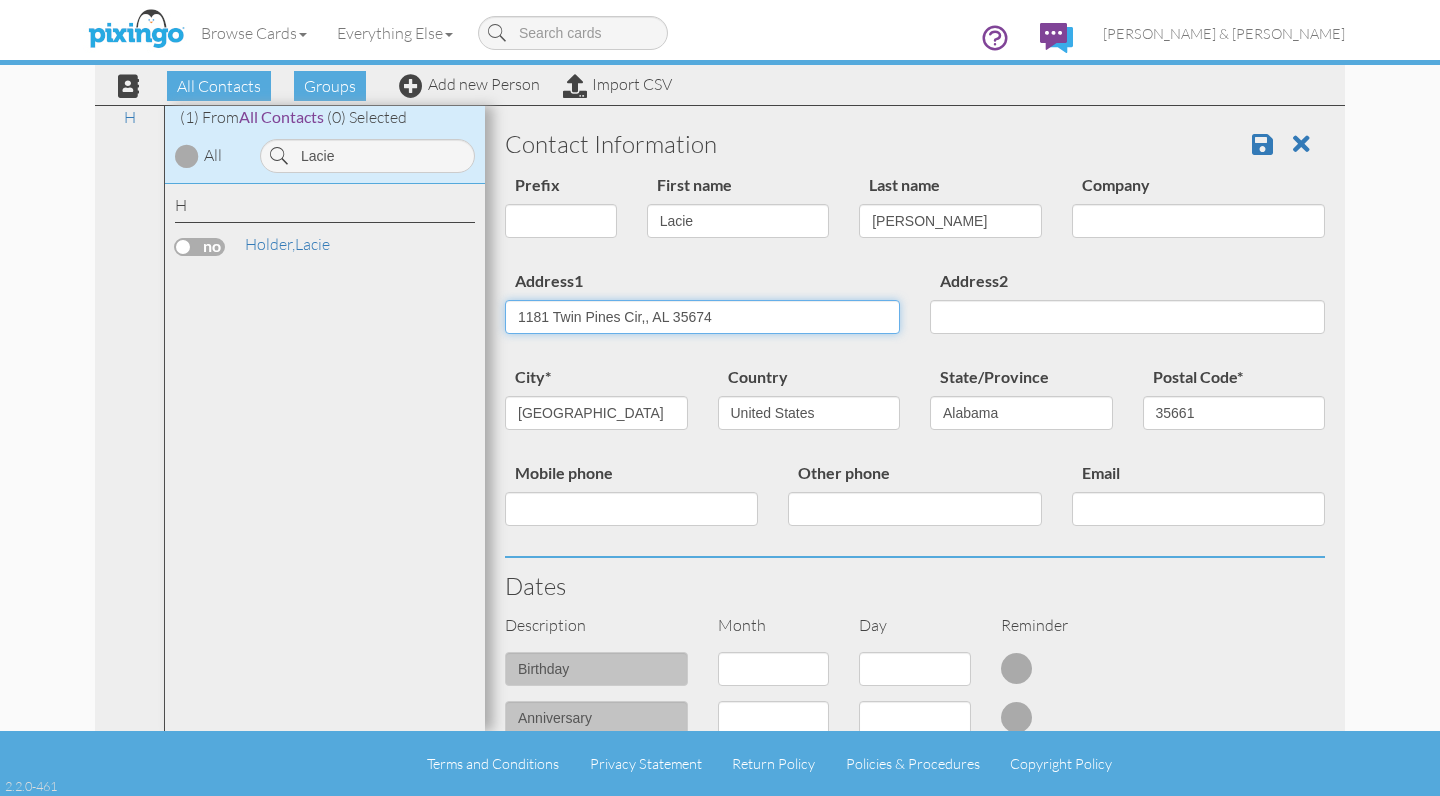 type on "1181 Twin Pines Cir,, AL 35674" 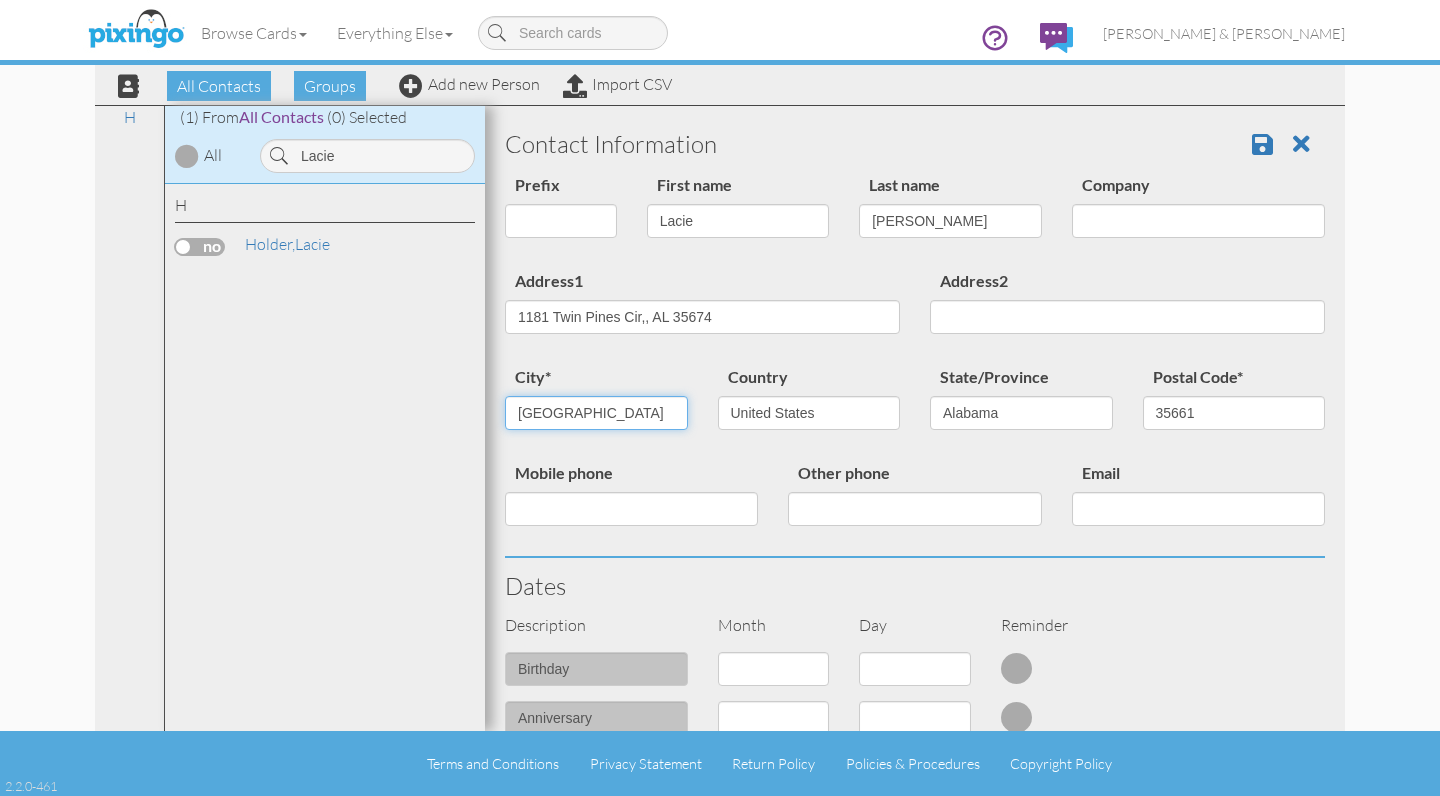 click on "Muscle Shoals" at bounding box center [596, 413] 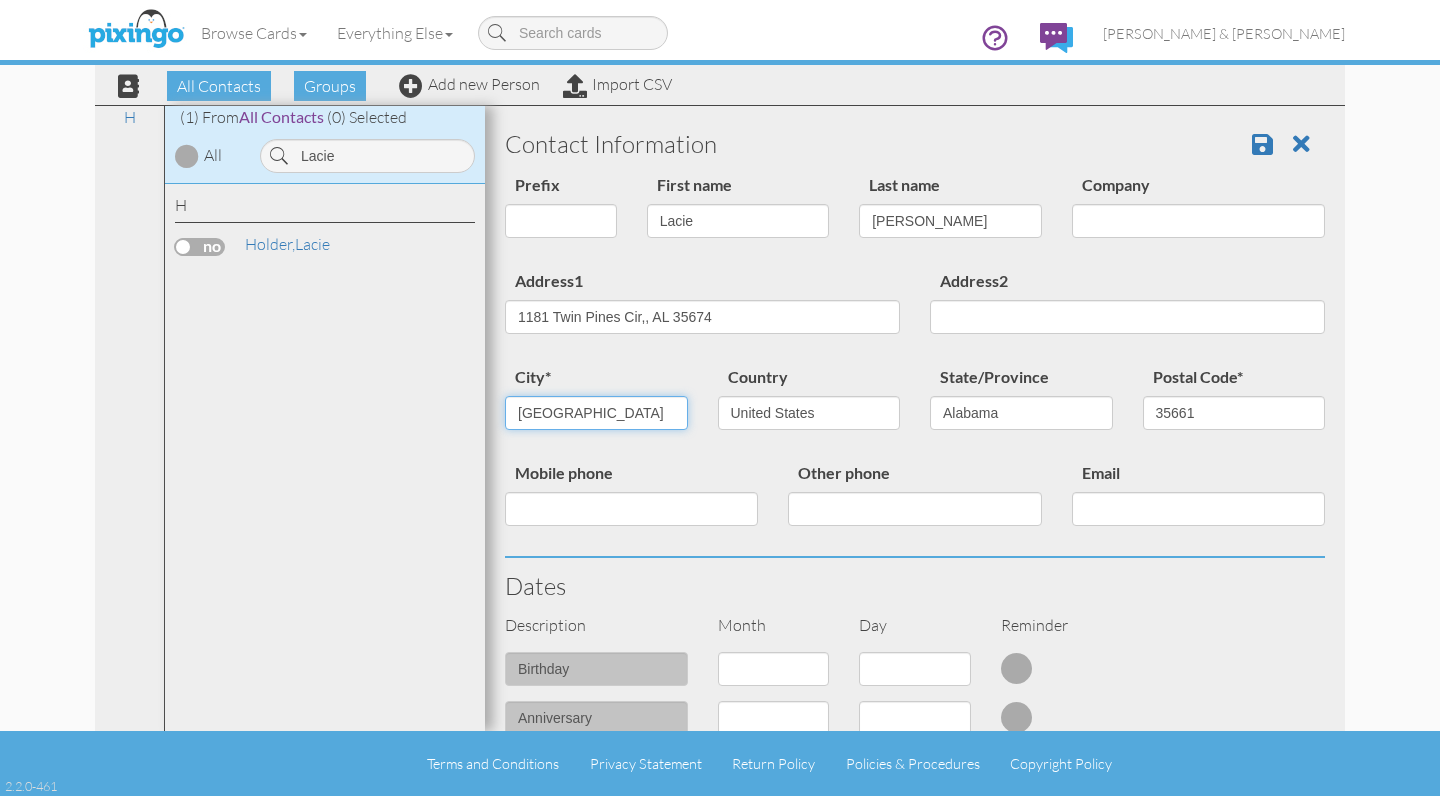 paste on "Tuscumbia" 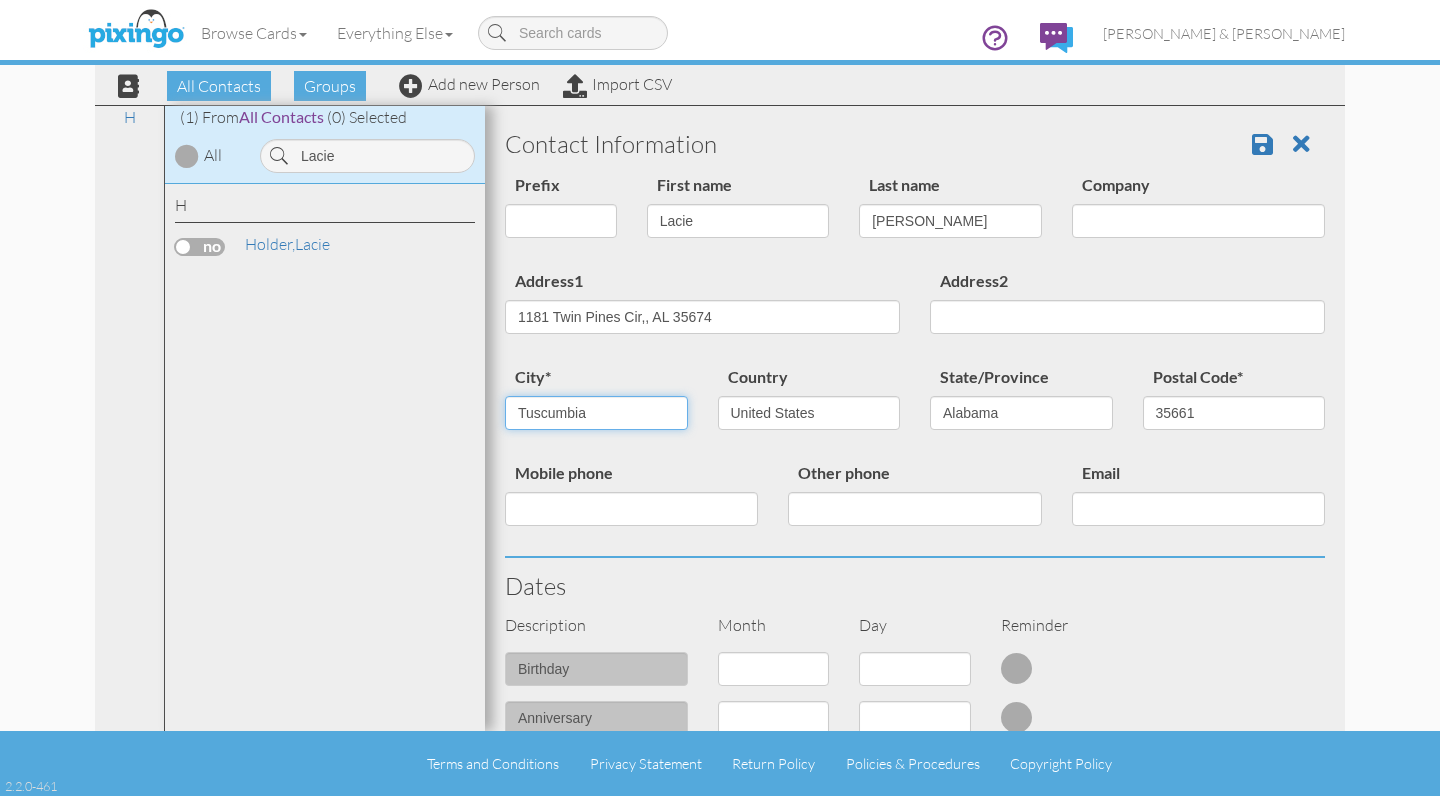 click on "Tuscumbia" at bounding box center [596, 413] 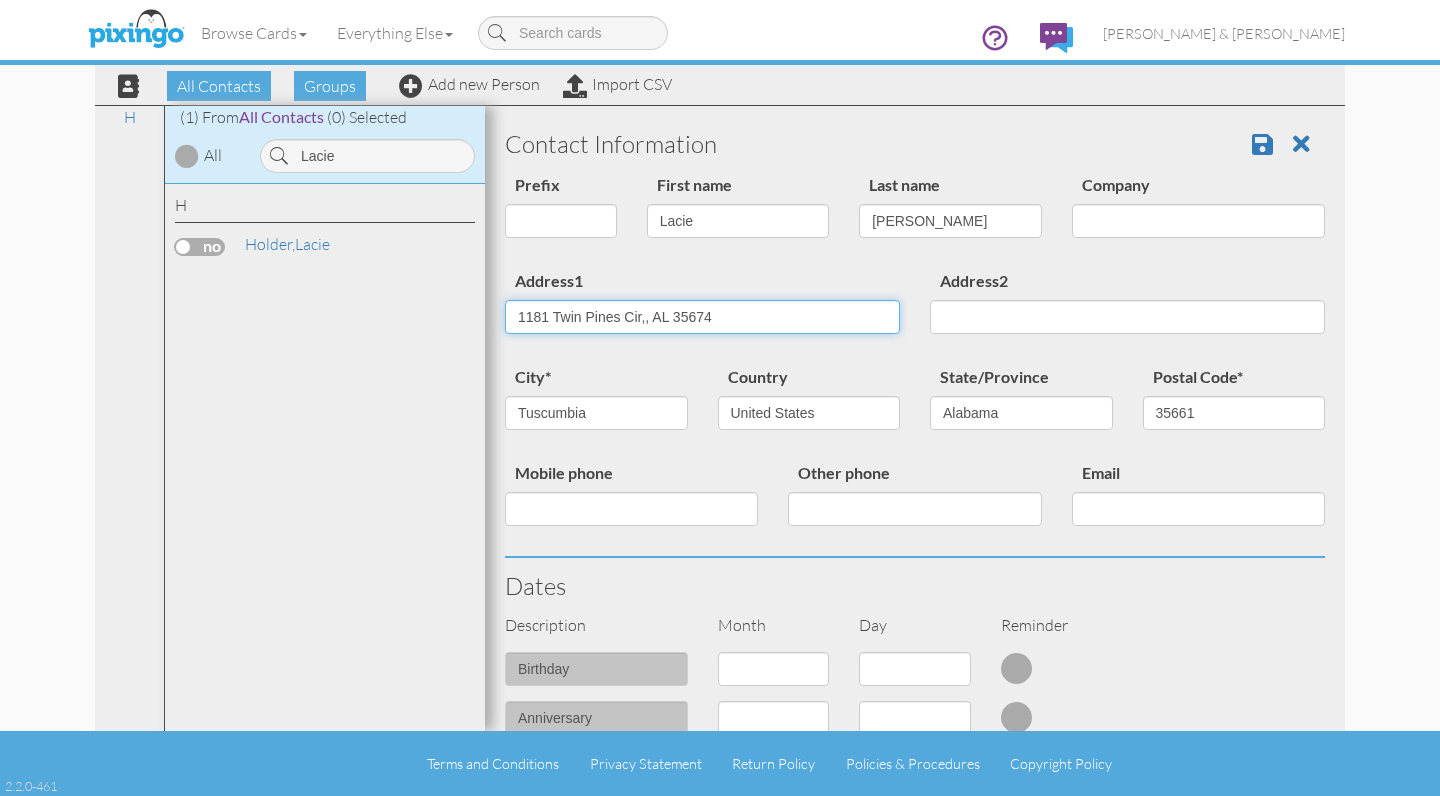 drag, startPoint x: 726, startPoint y: 315, endPoint x: 676, endPoint y: 318, distance: 50.08992 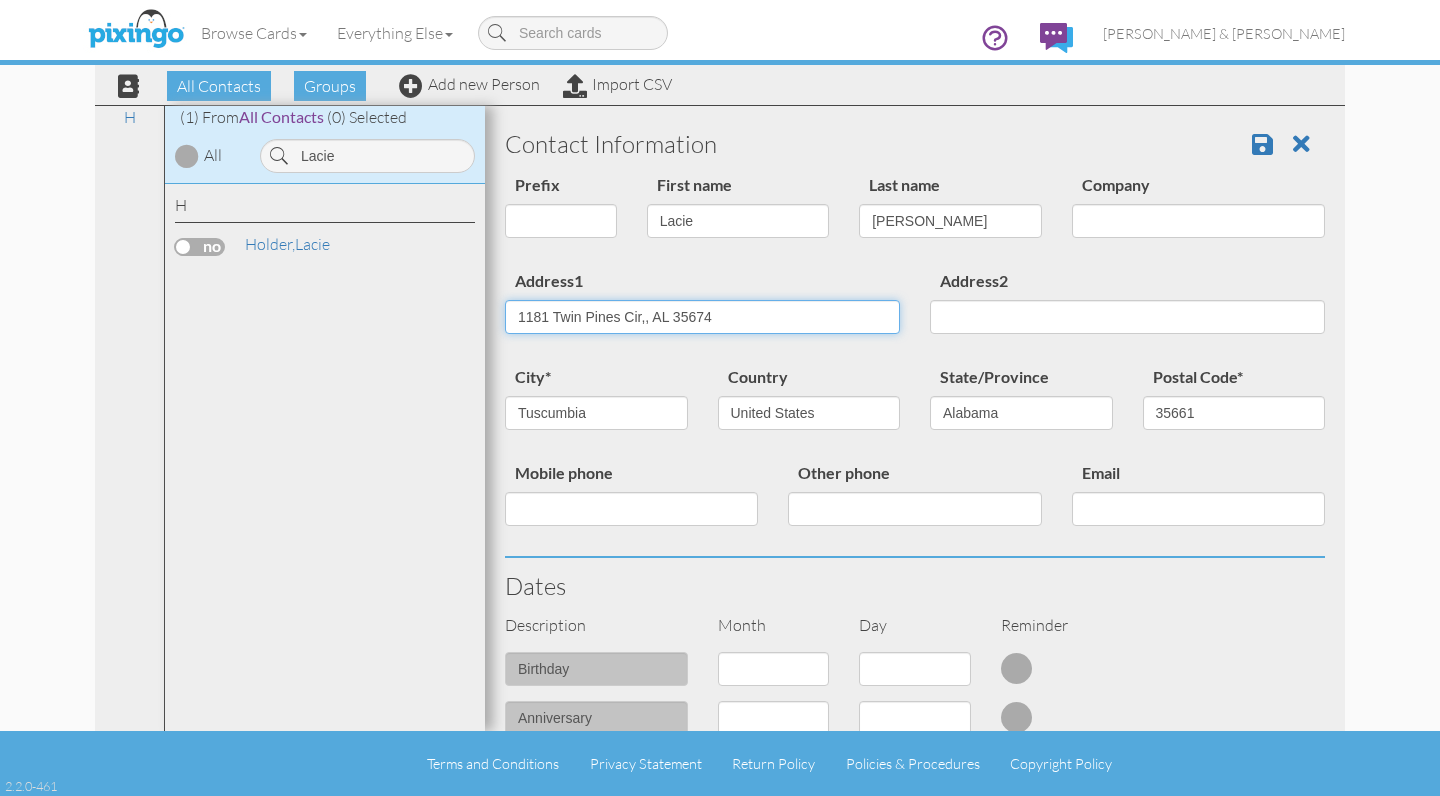 click on "1181 Twin Pines Cir,, AL 35674" at bounding box center [702, 317] 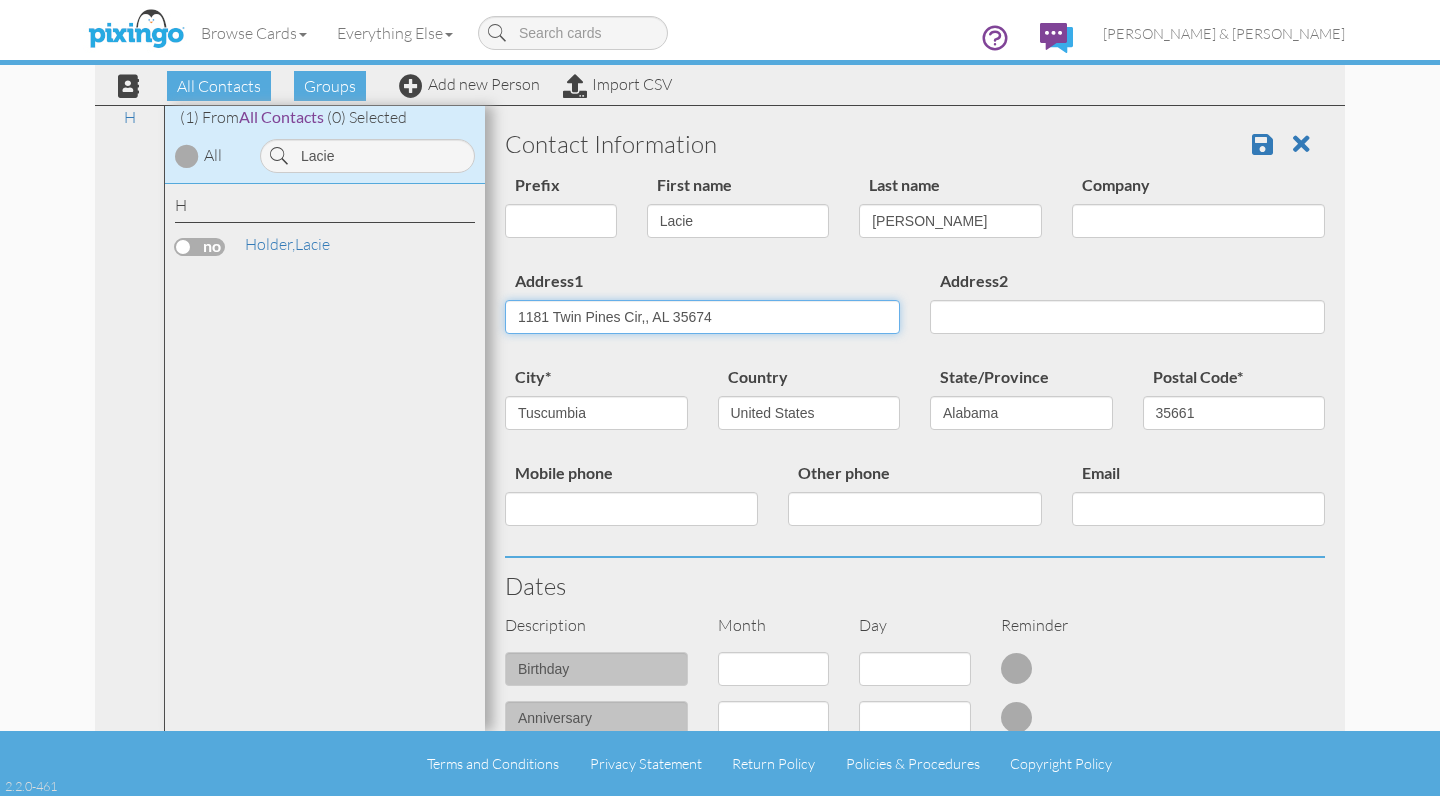 drag, startPoint x: 673, startPoint y: 317, endPoint x: 716, endPoint y: 313, distance: 43.185646 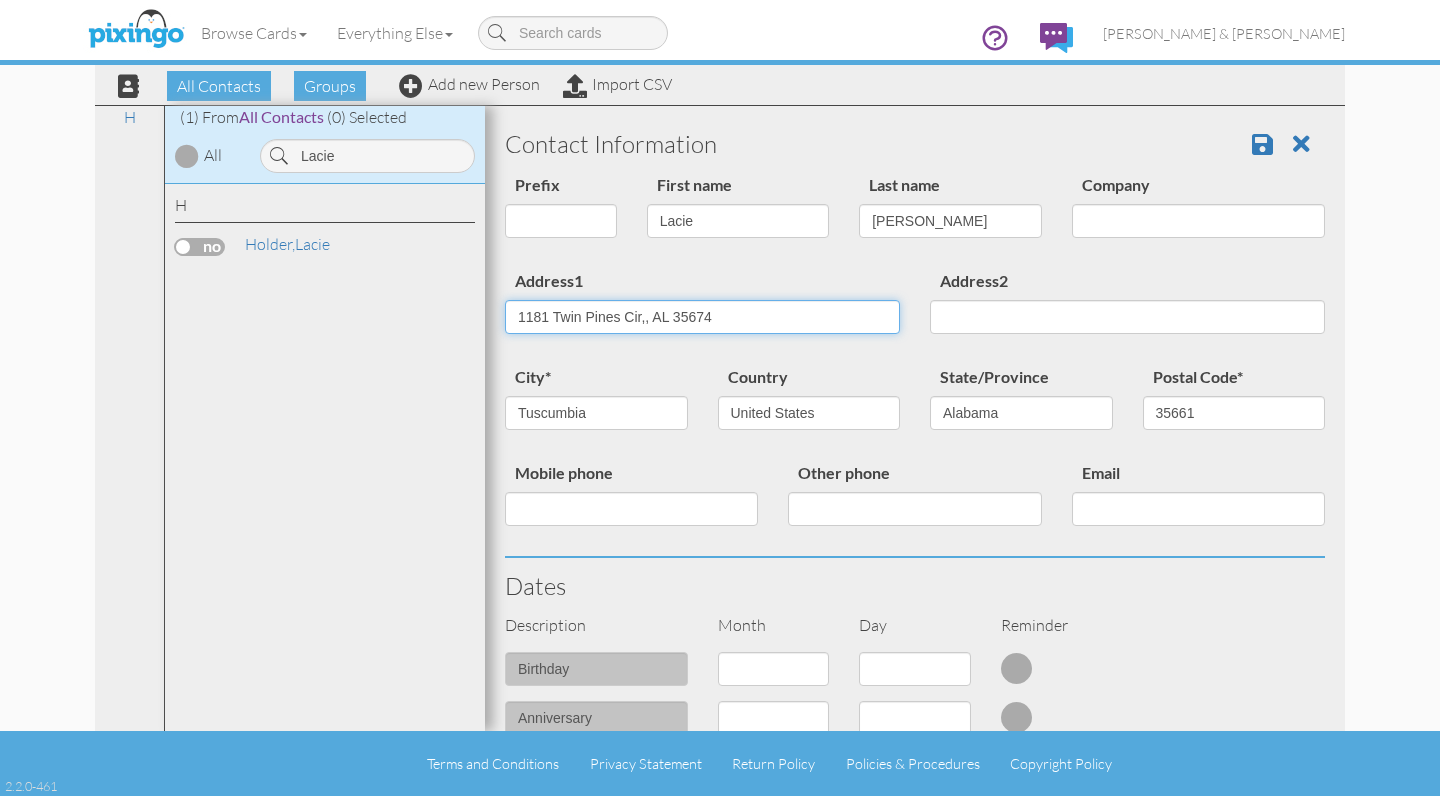 click on "1181 Twin Pines Cir,, AL 35674" at bounding box center (702, 317) 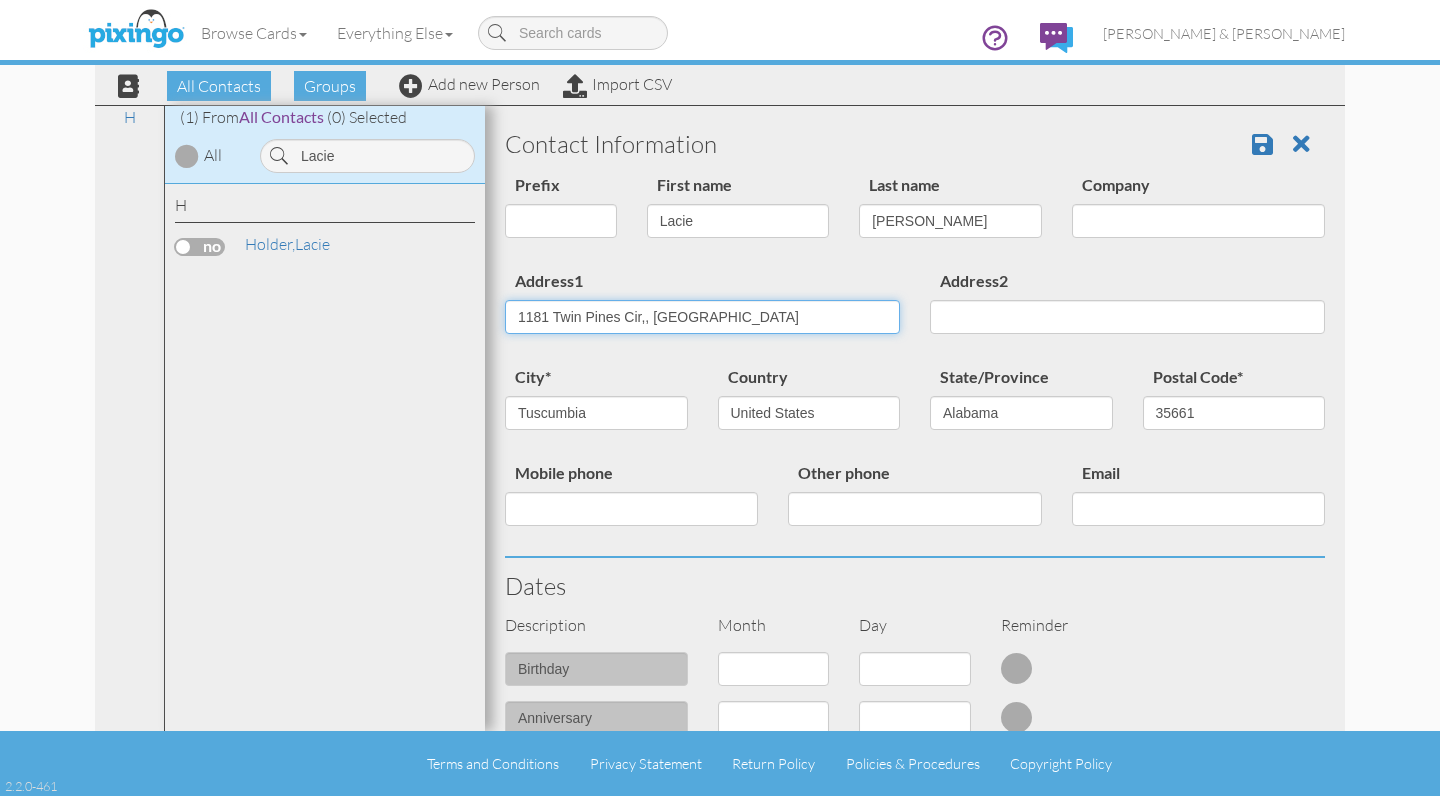 type on "1181 Twin Pines Cir,, AL" 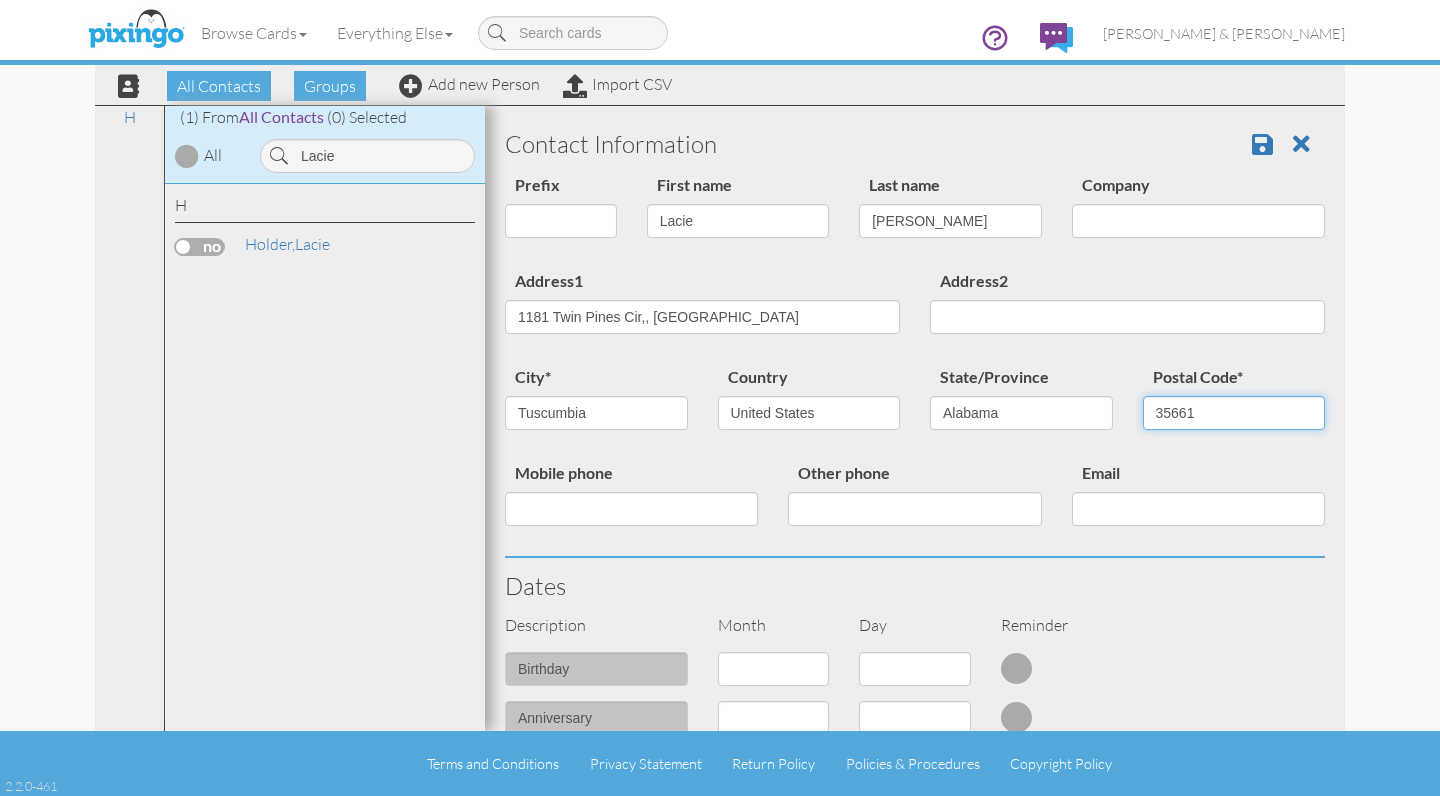 click on "35661" at bounding box center (1234, 413) 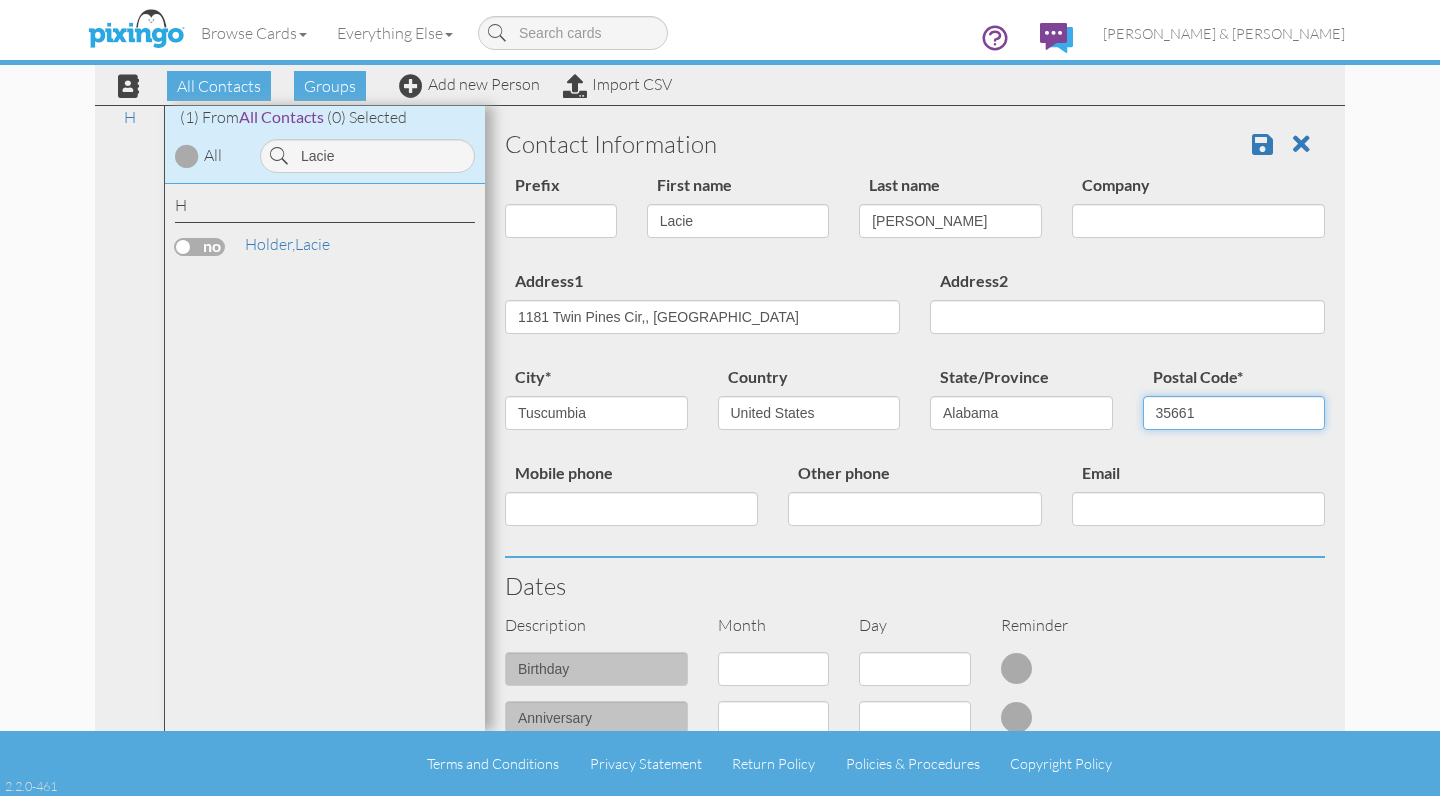 paste on "74" 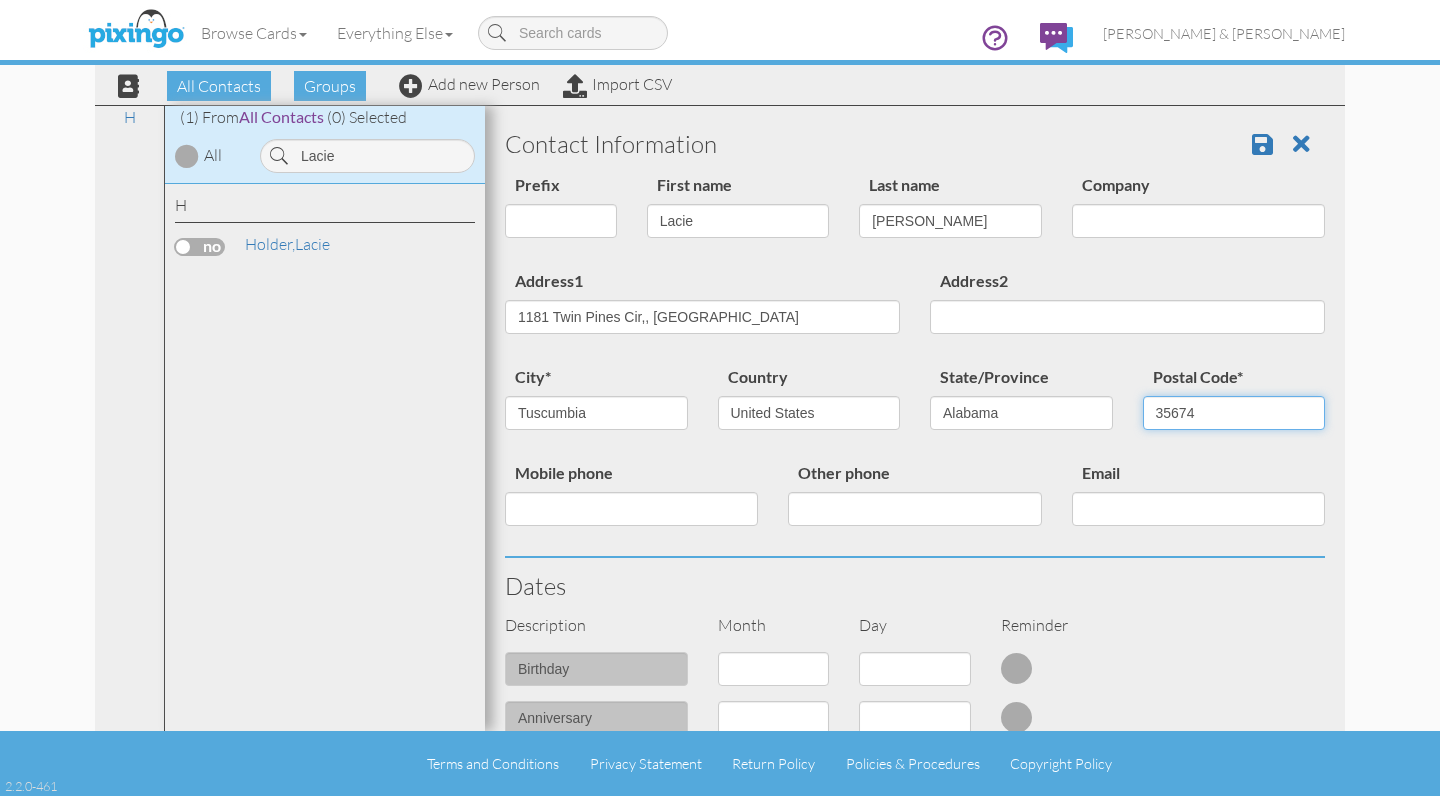 type on "35674" 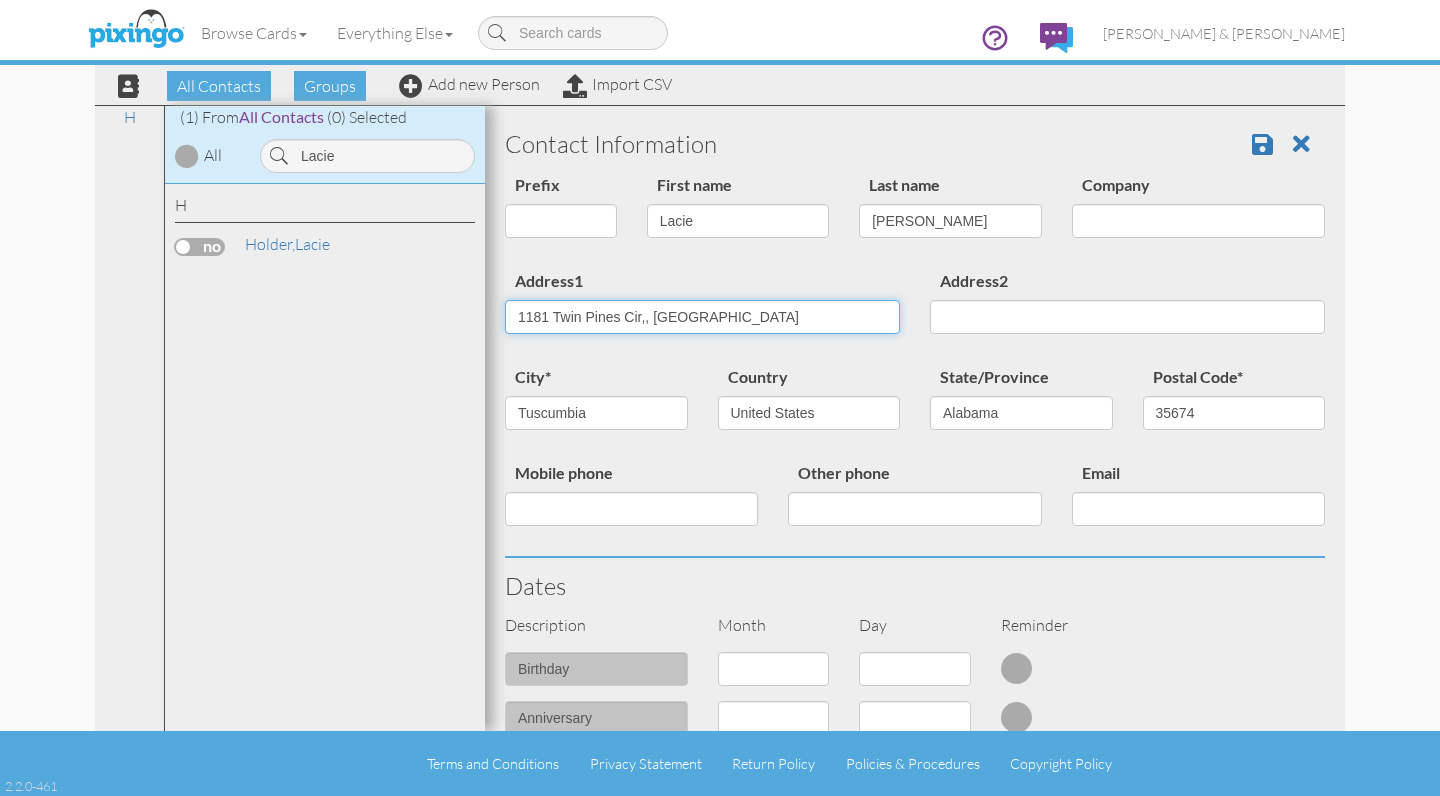 drag, startPoint x: 741, startPoint y: 321, endPoint x: 641, endPoint y: 321, distance: 100 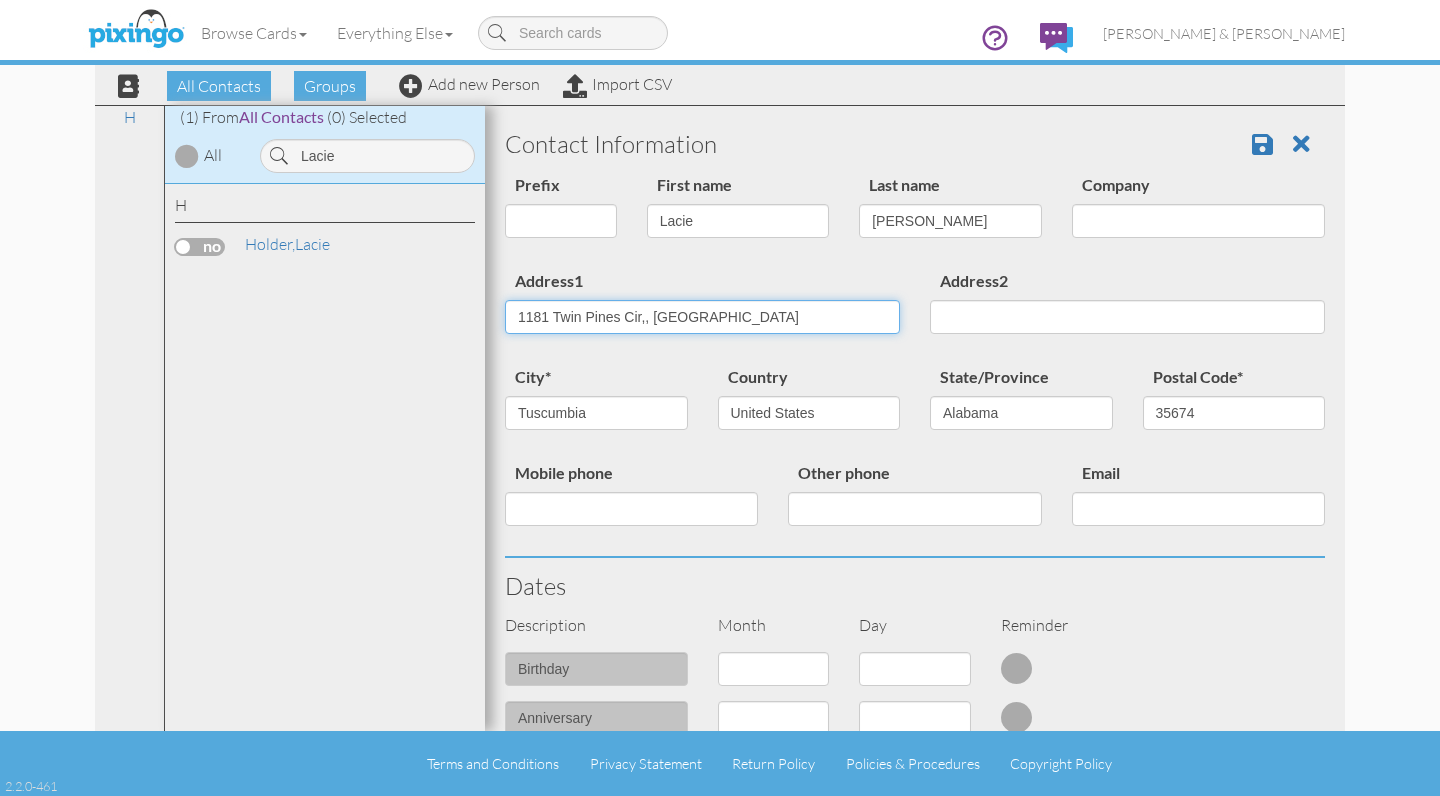 click on "1181 Twin Pines Cir,, AL" at bounding box center (702, 317) 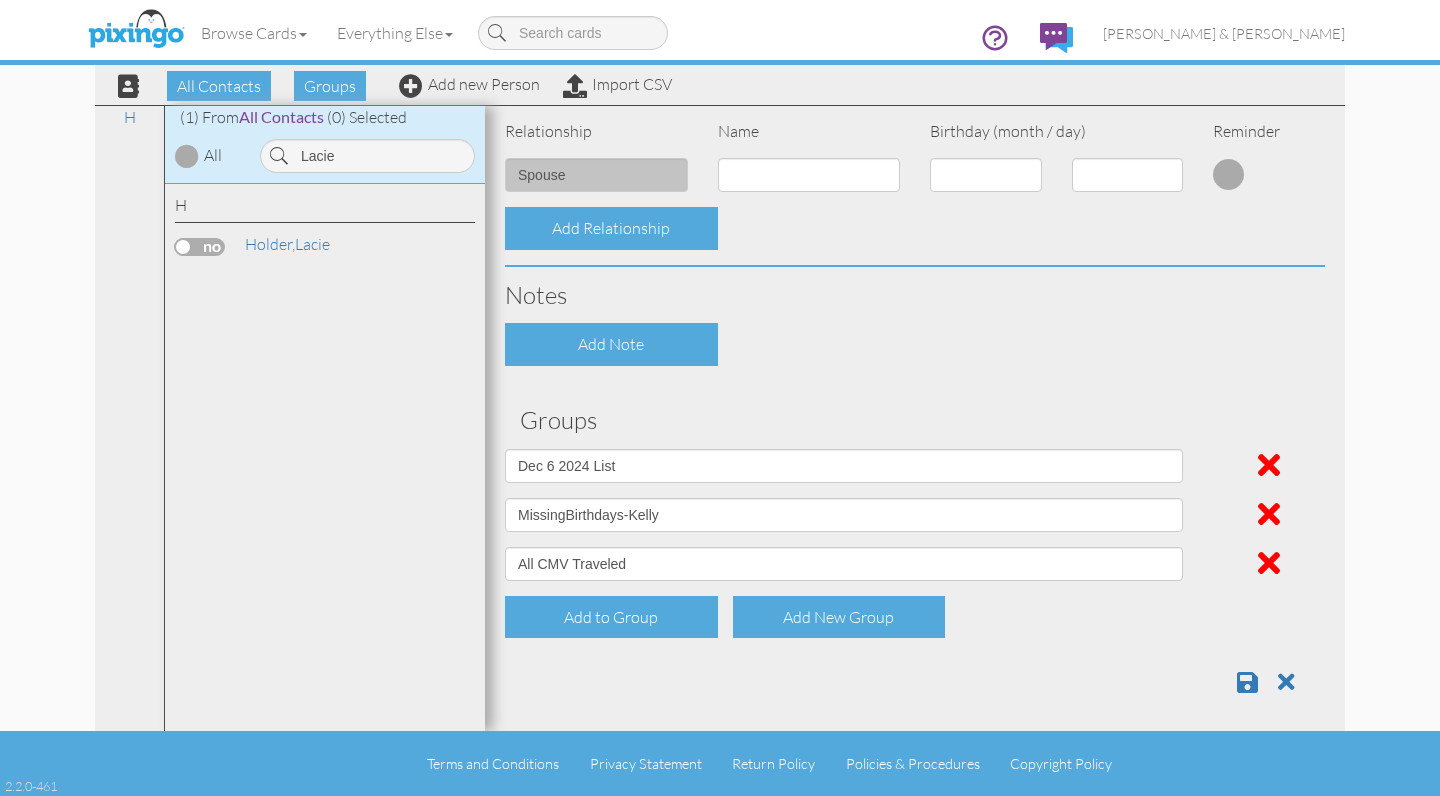scroll, scrollTop: 745, scrollLeft: 0, axis: vertical 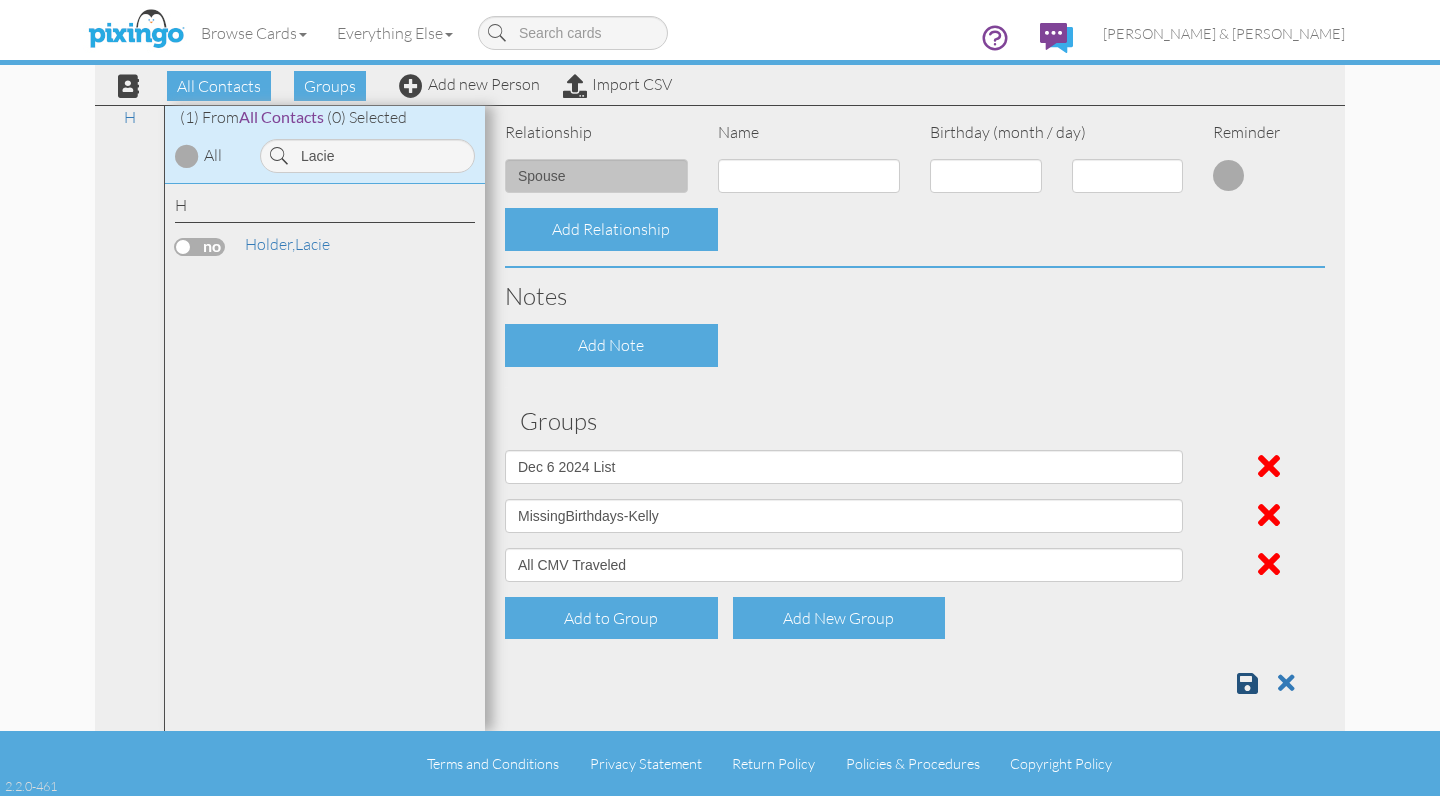 type on "1181 Twin Pines Cir" 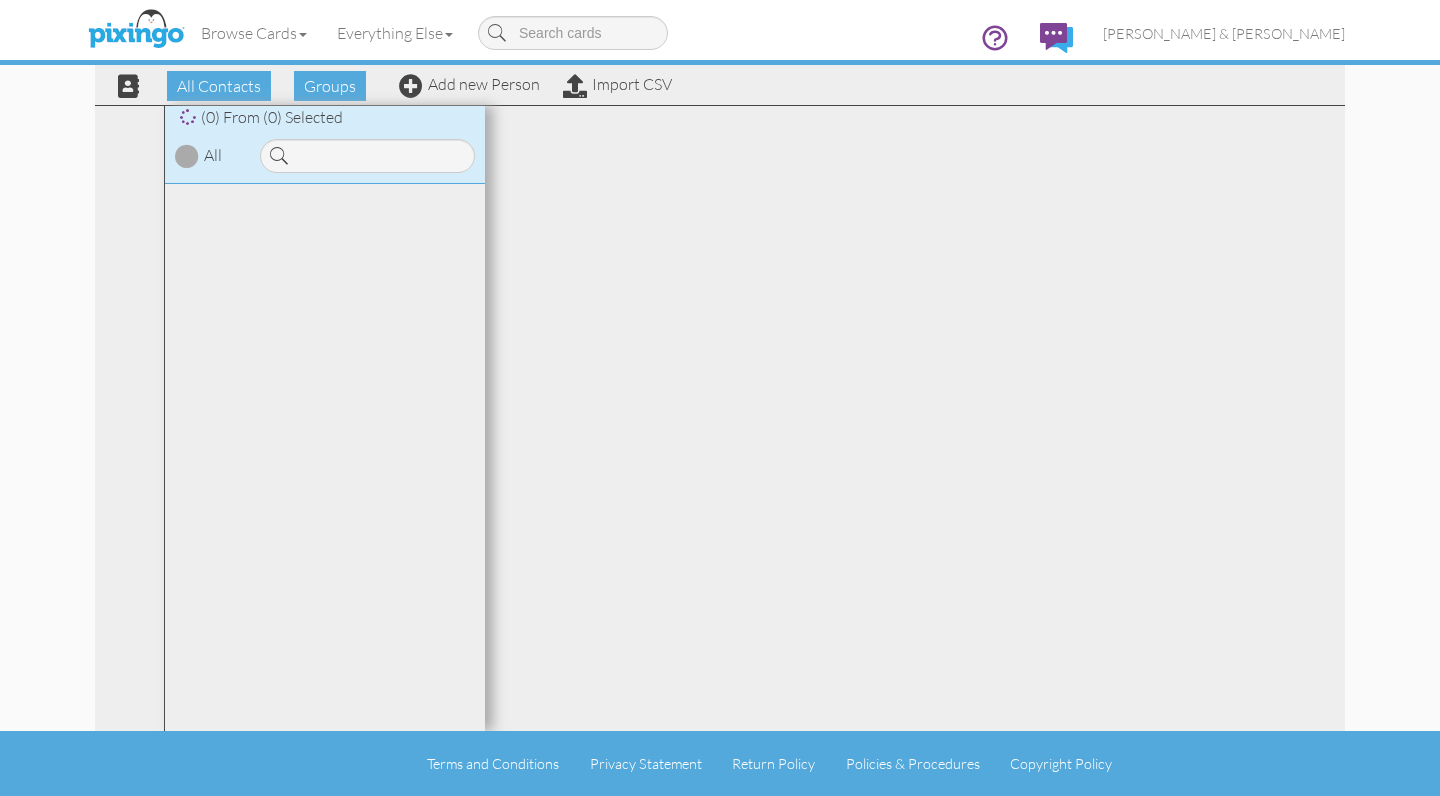 scroll, scrollTop: 0, scrollLeft: 0, axis: both 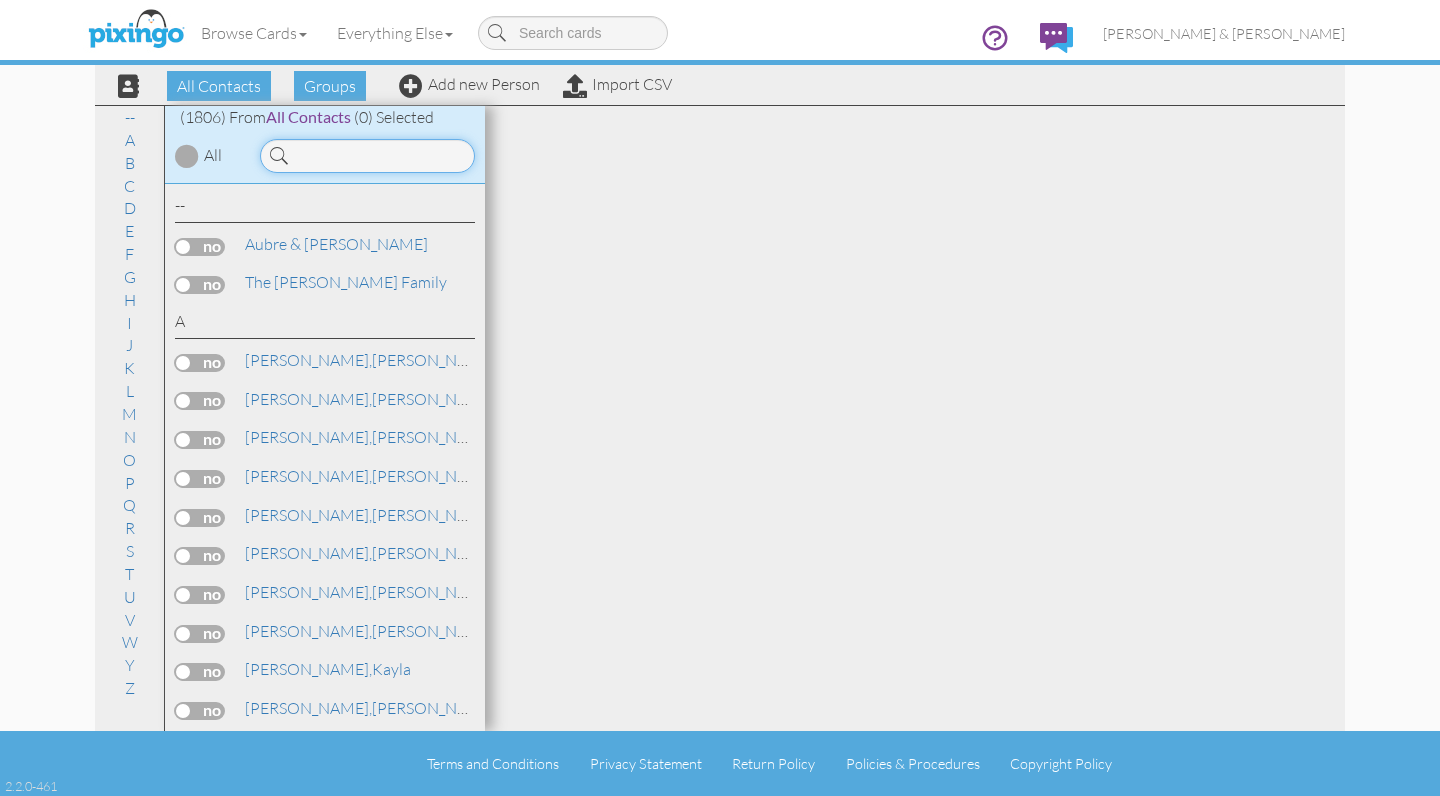 click at bounding box center [367, 156] 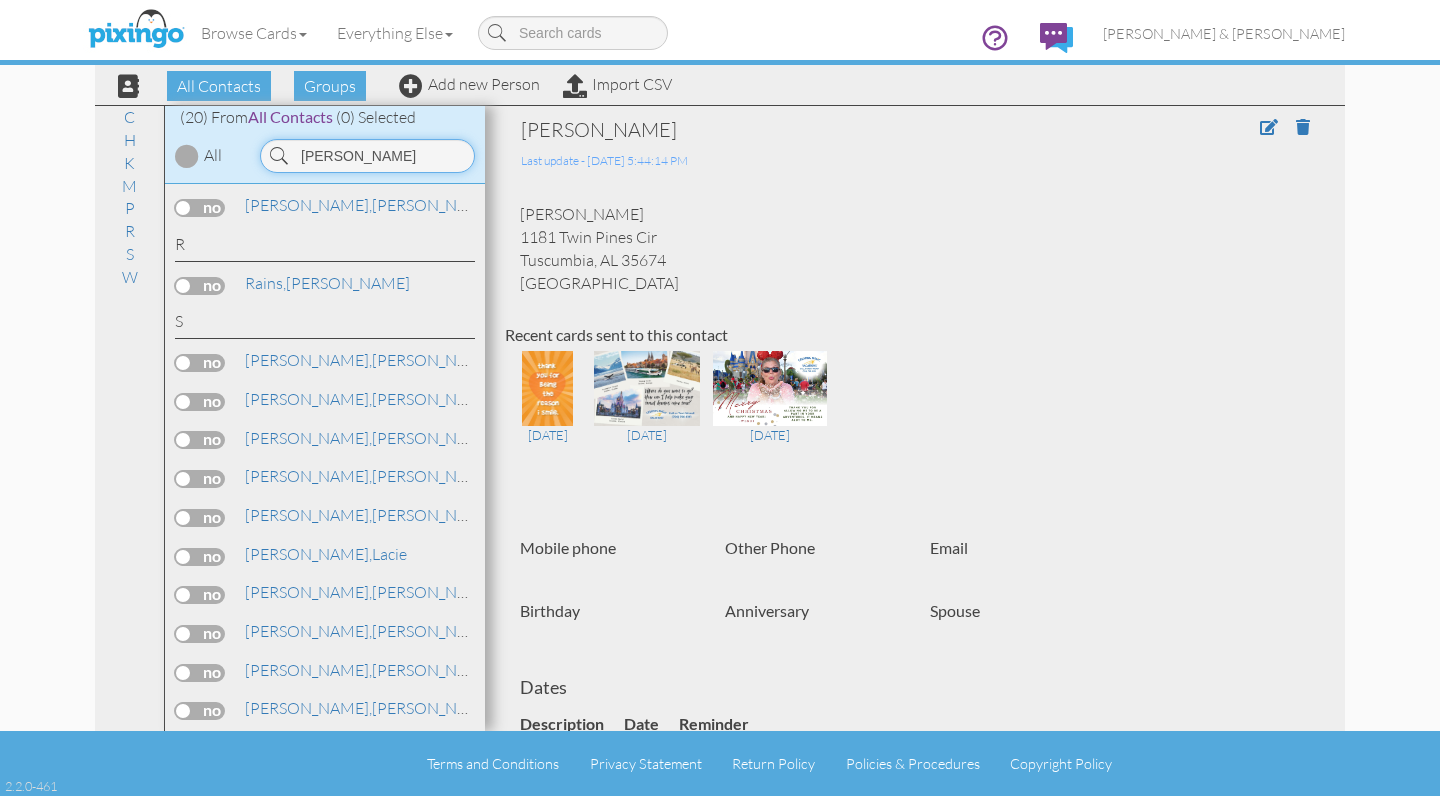 scroll, scrollTop: 427, scrollLeft: 0, axis: vertical 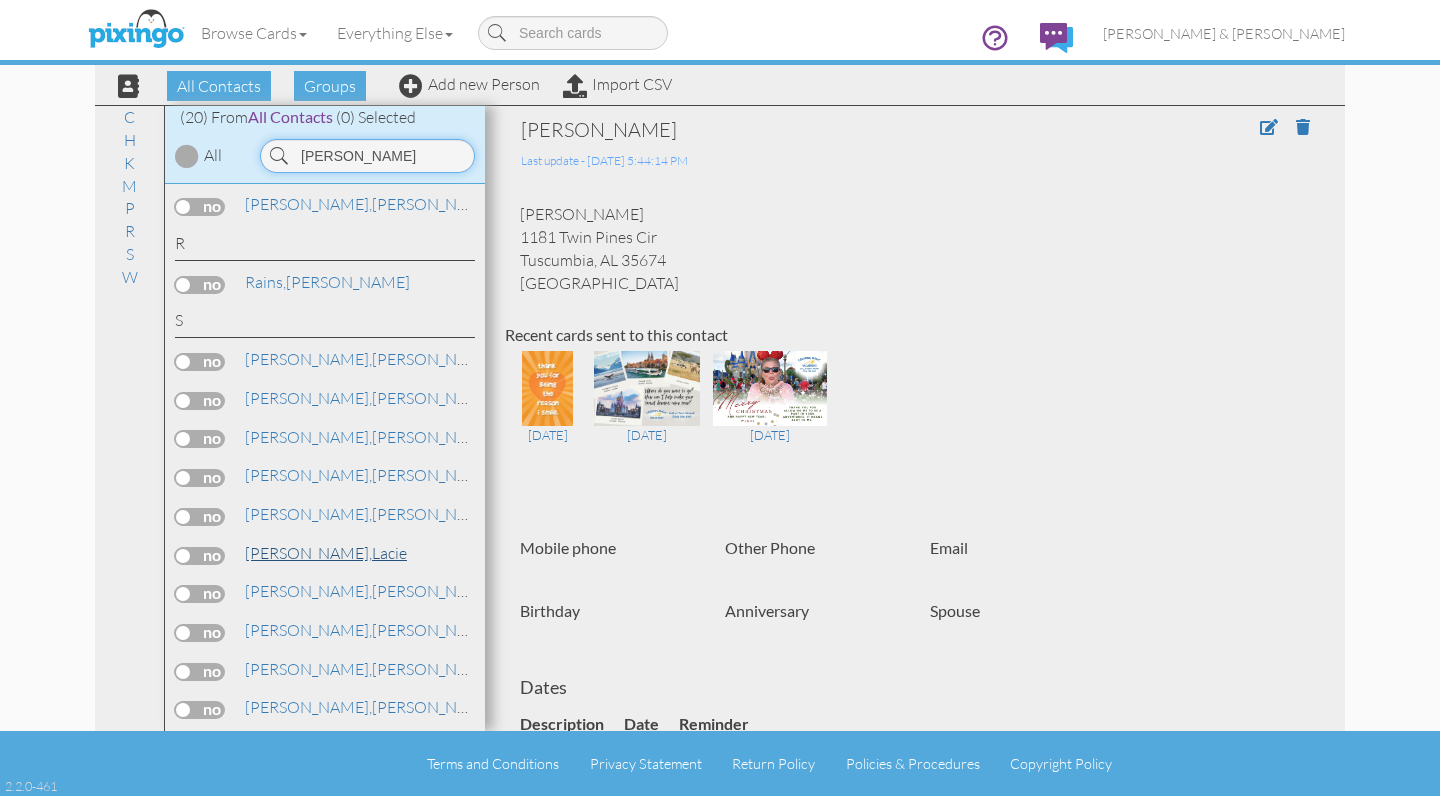 type on "[PERSON_NAME]" 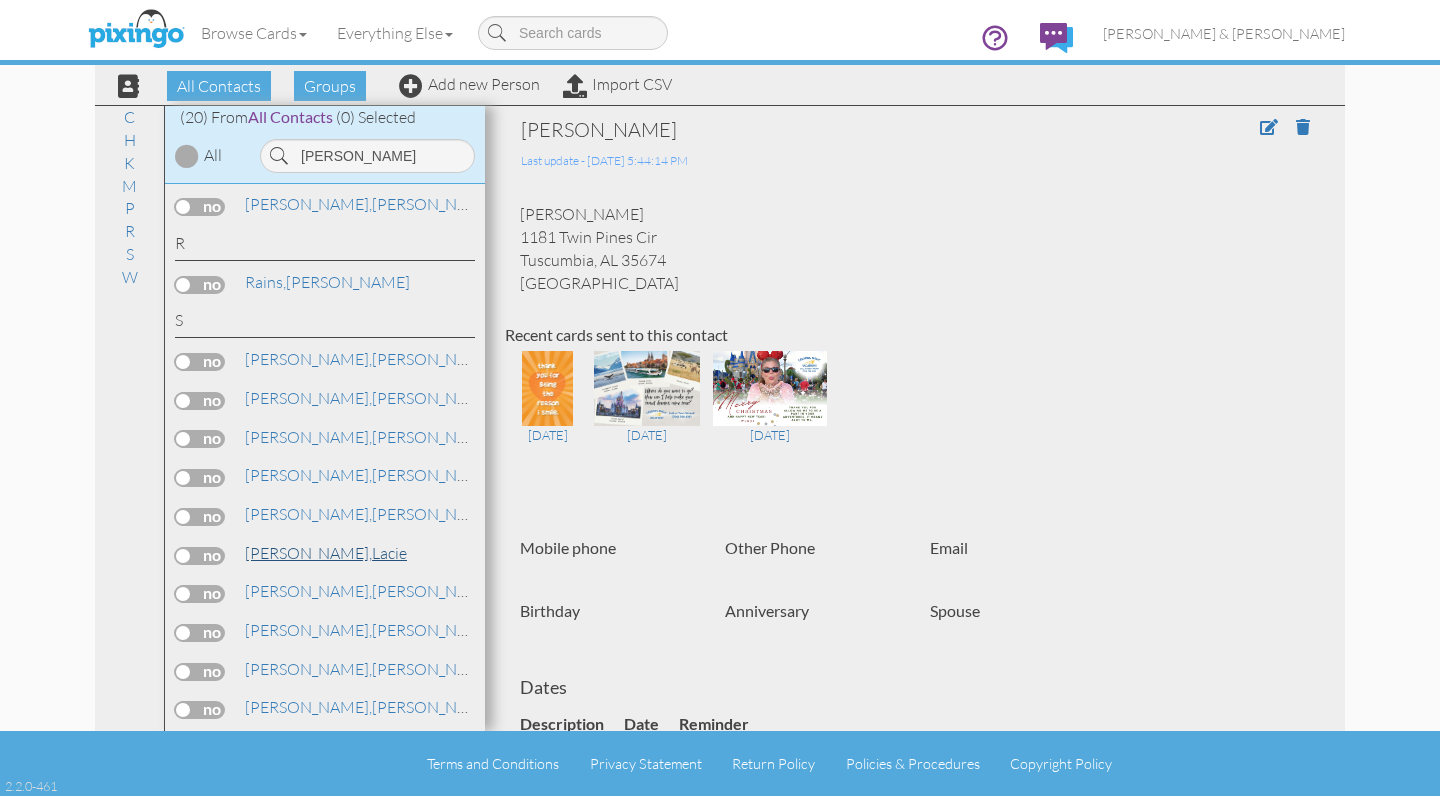 click on "[PERSON_NAME]," at bounding box center [308, 553] 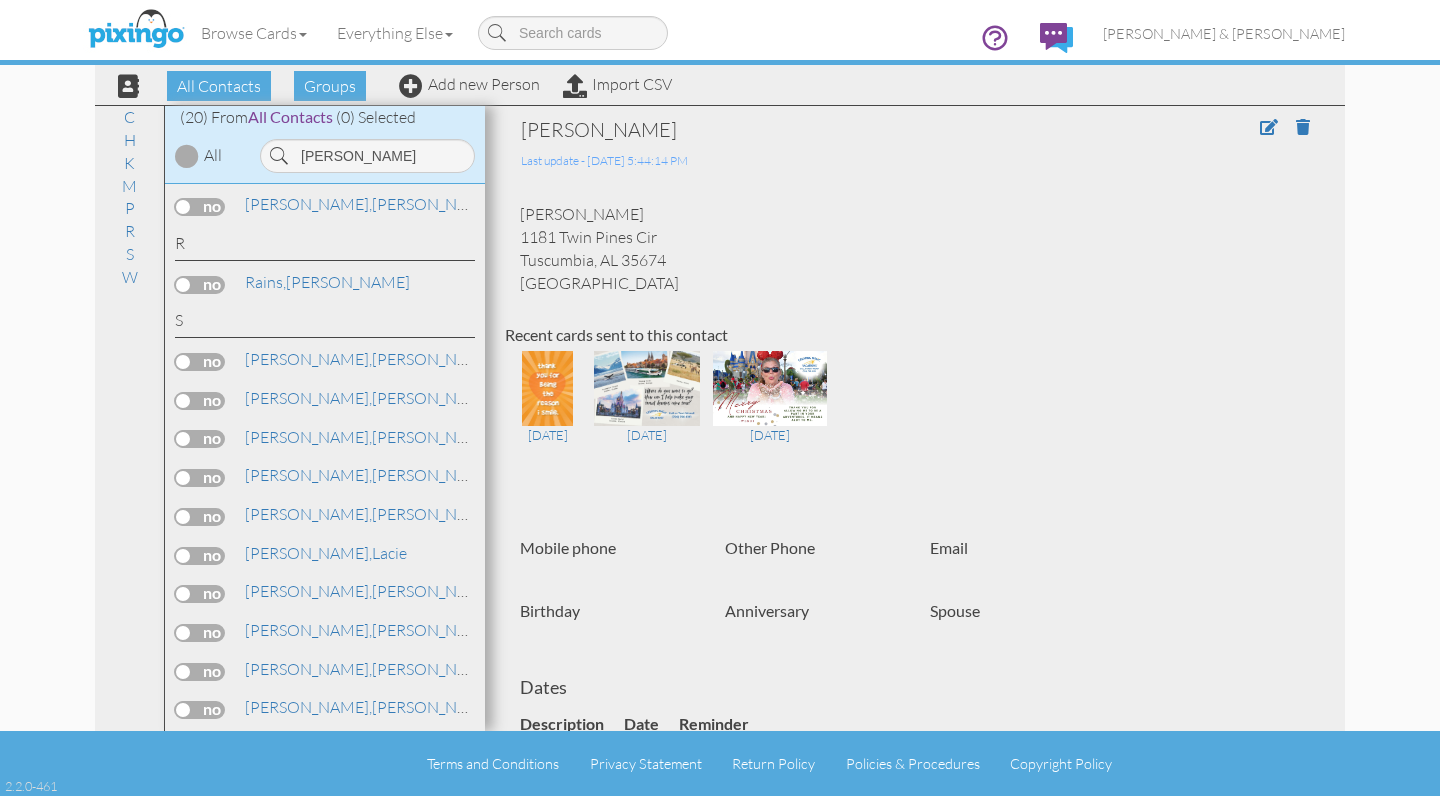 scroll, scrollTop: 0, scrollLeft: 0, axis: both 